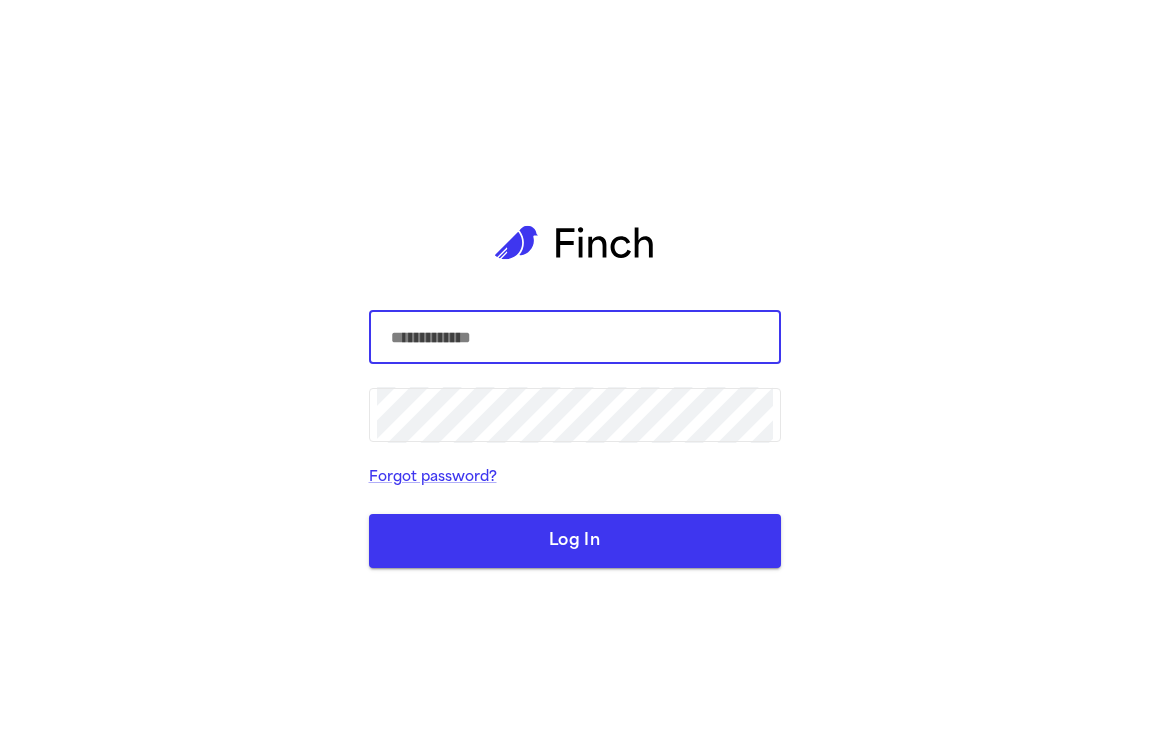 scroll, scrollTop: 0, scrollLeft: 0, axis: both 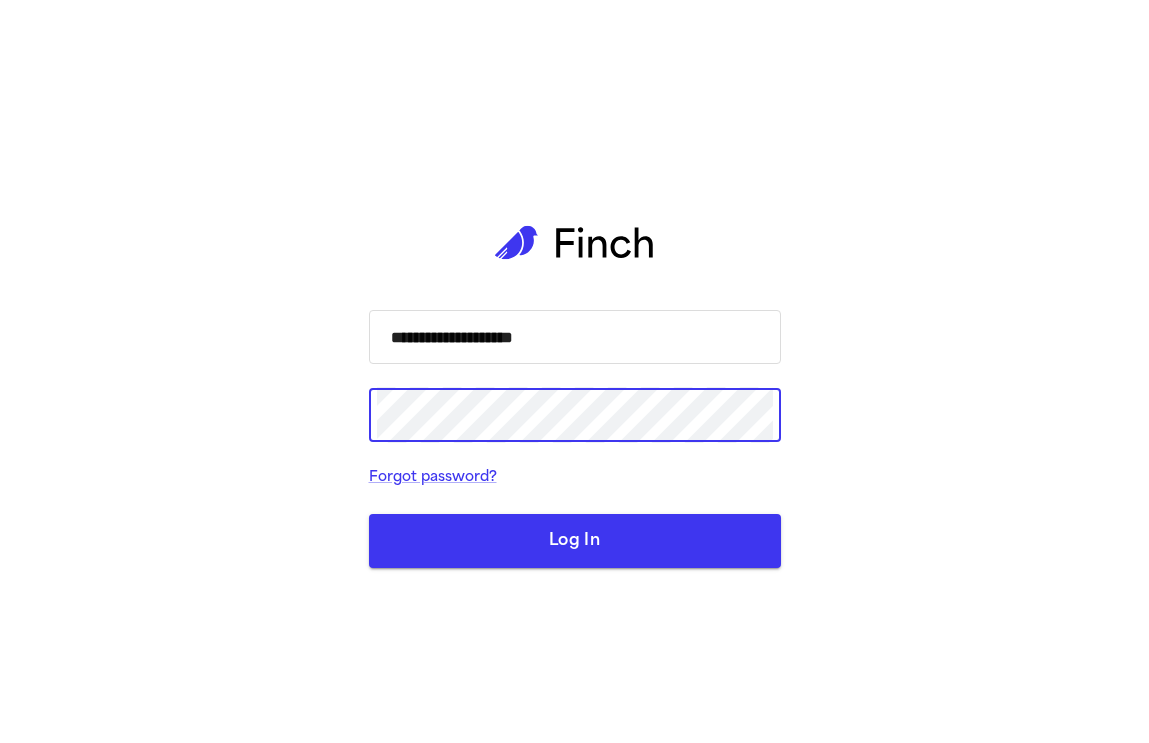 click on "Log In" at bounding box center (575, 541) 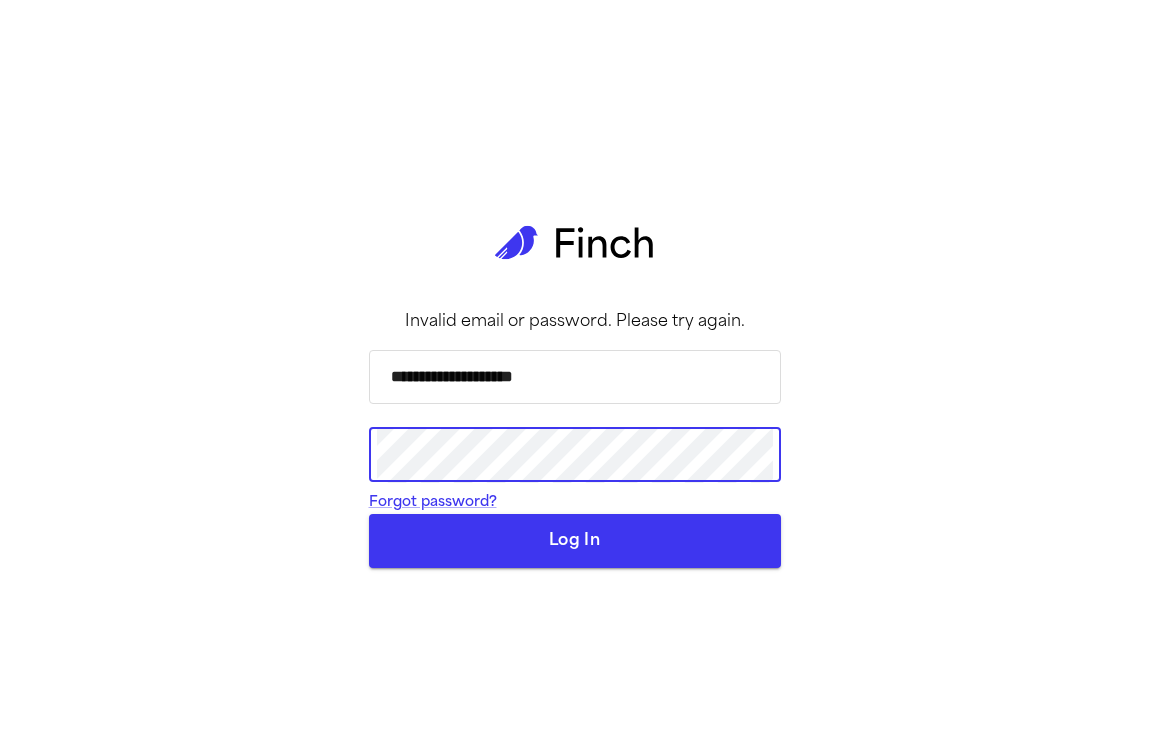 click on "Log In" at bounding box center [575, 541] 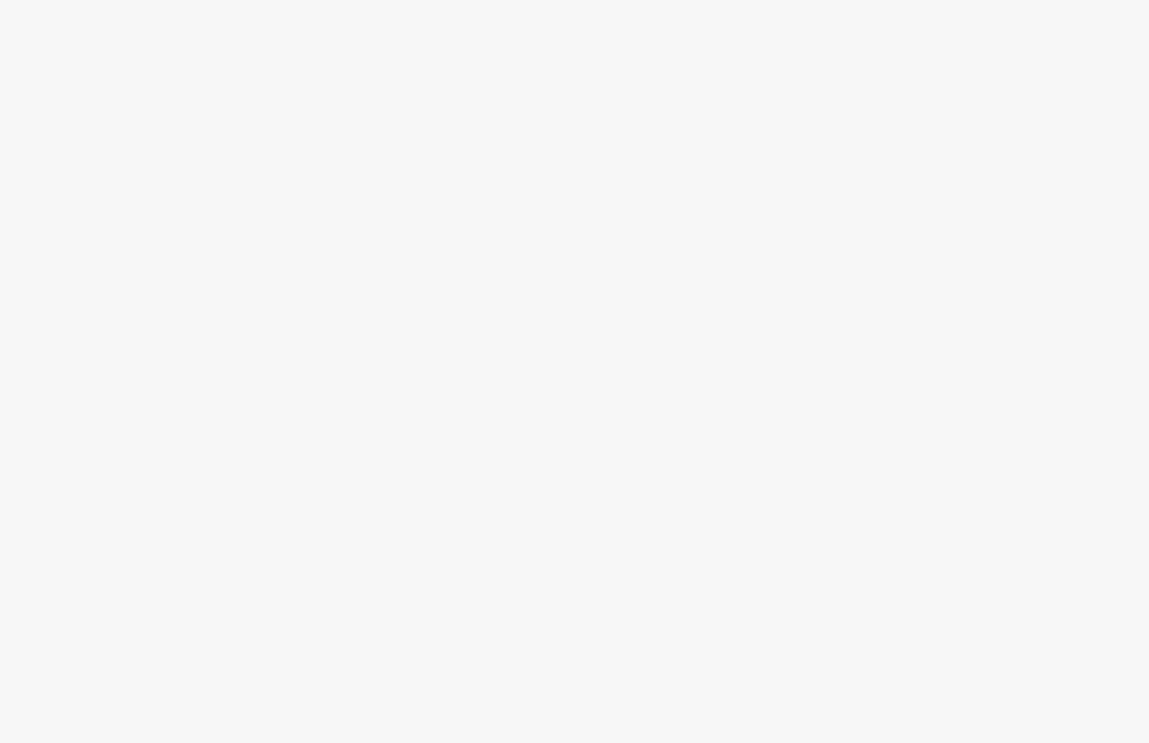scroll, scrollTop: 0, scrollLeft: 0, axis: both 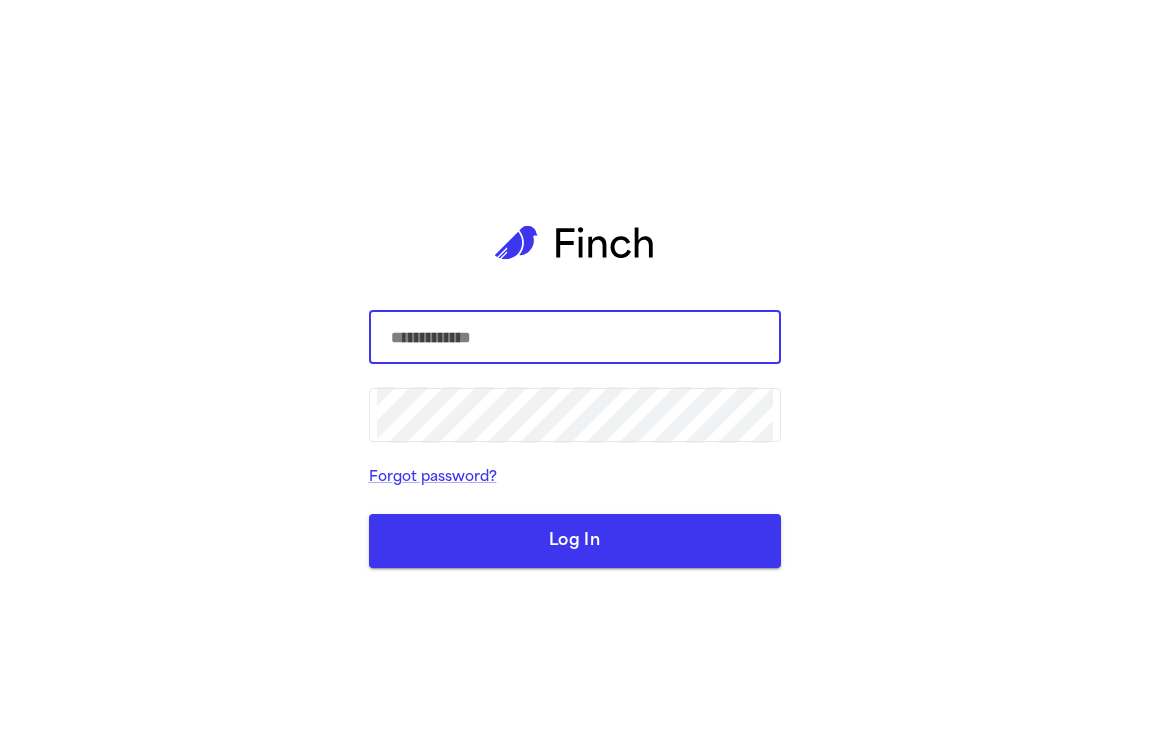 click at bounding box center (575, 337) 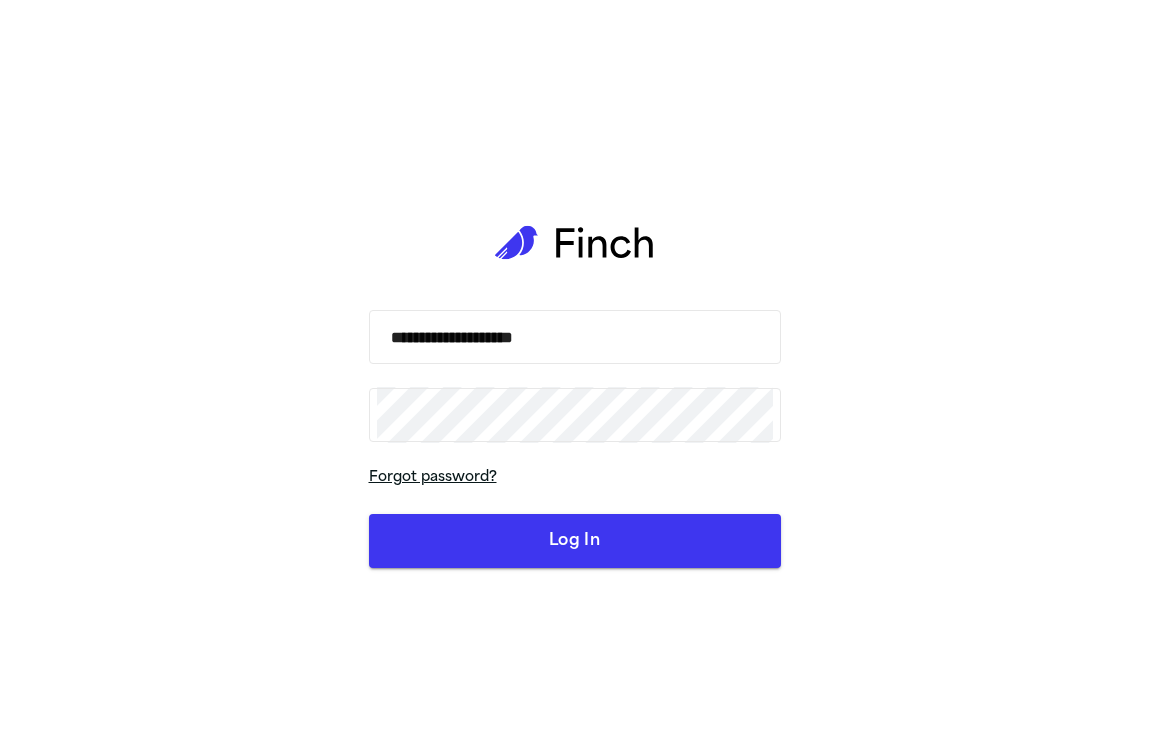 click on "Forgot password?" at bounding box center (575, 478) 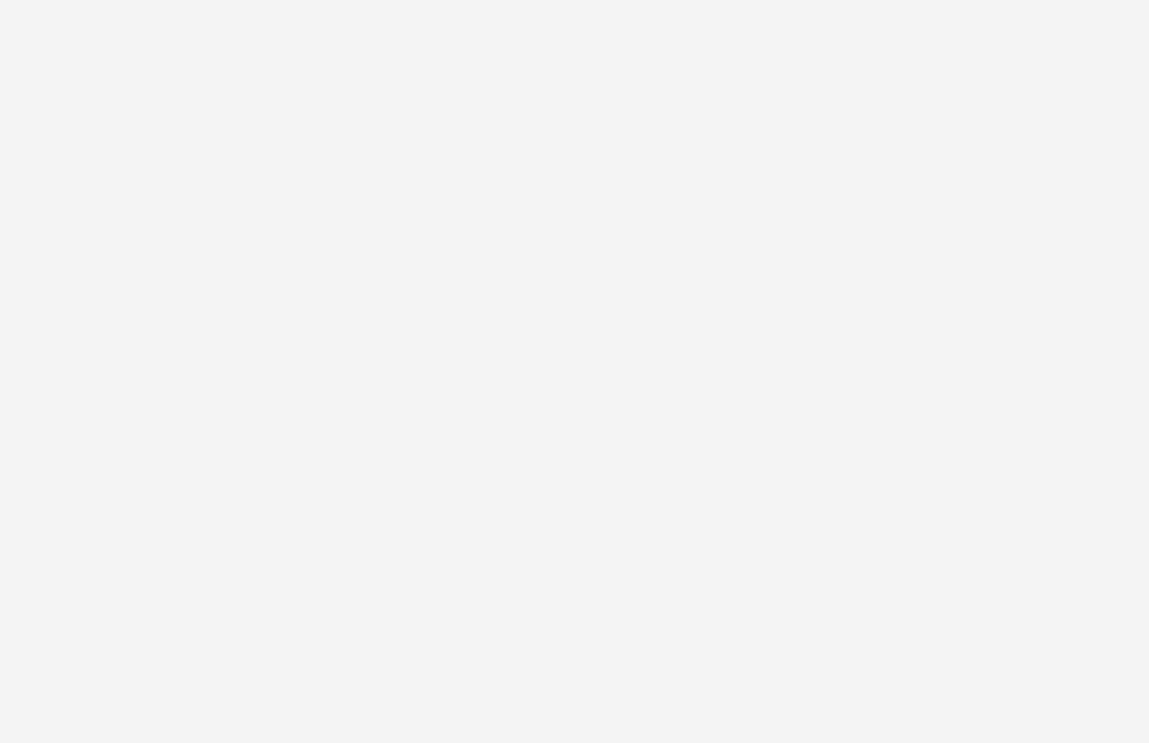 scroll, scrollTop: 0, scrollLeft: 0, axis: both 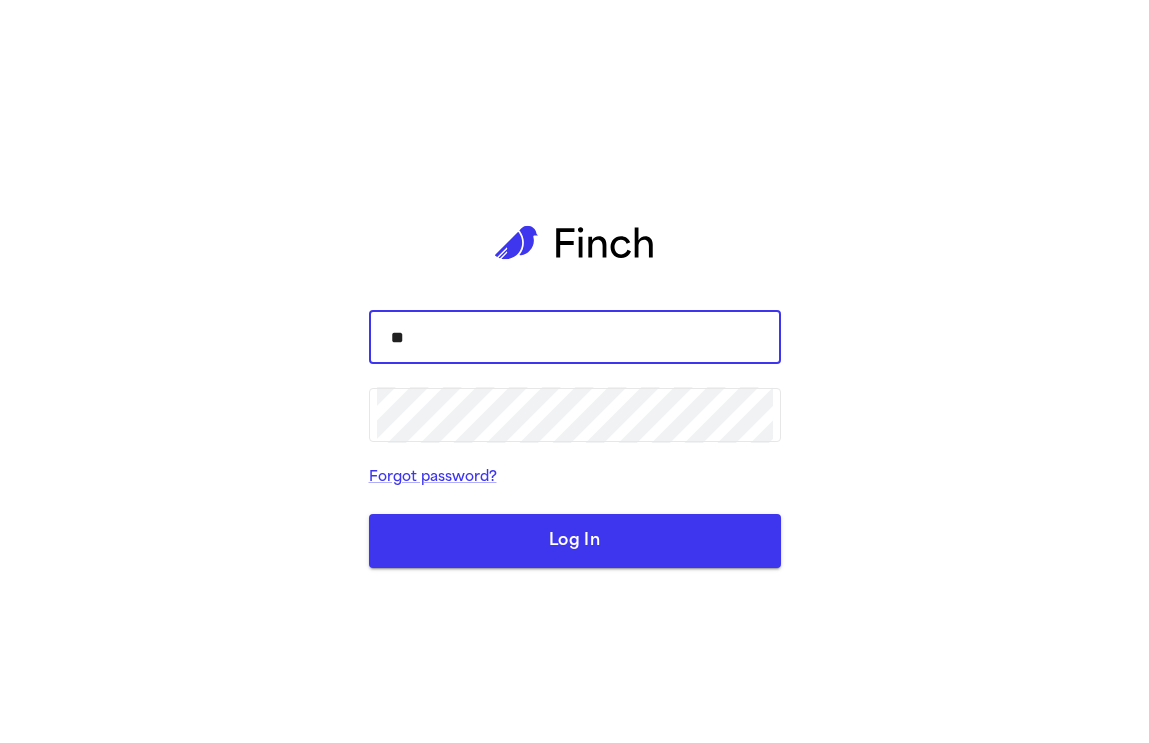 type on "**********" 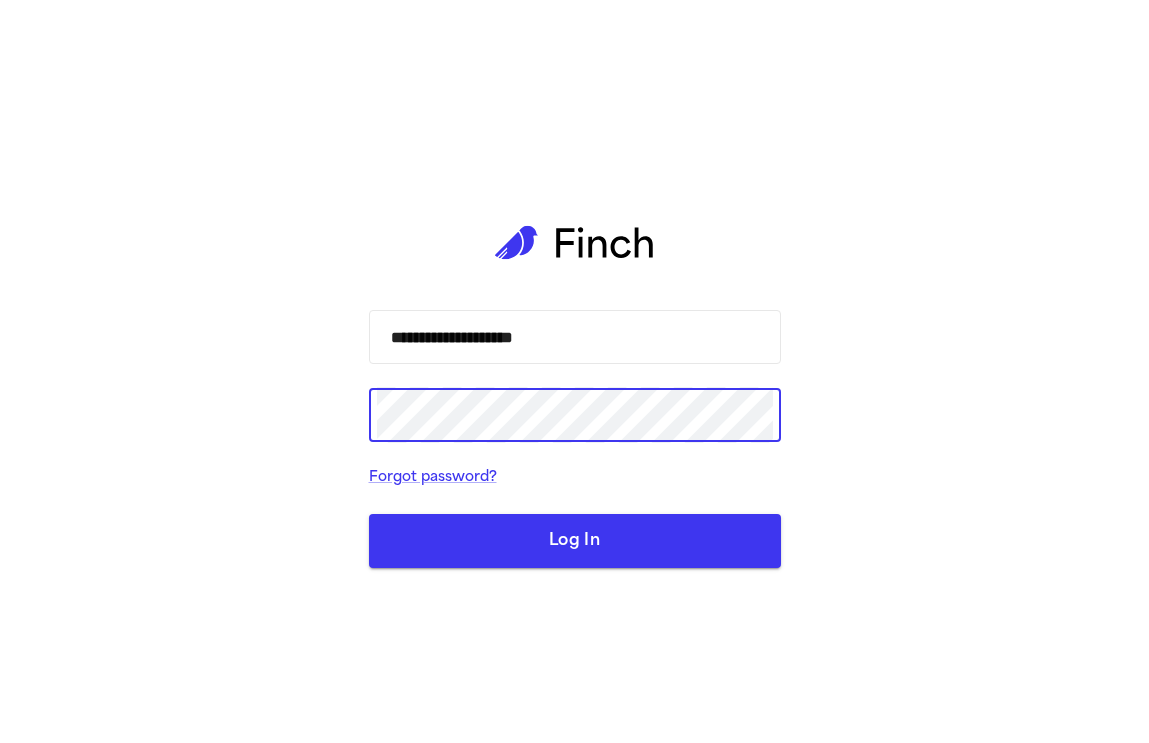 click on "Log In" at bounding box center [575, 541] 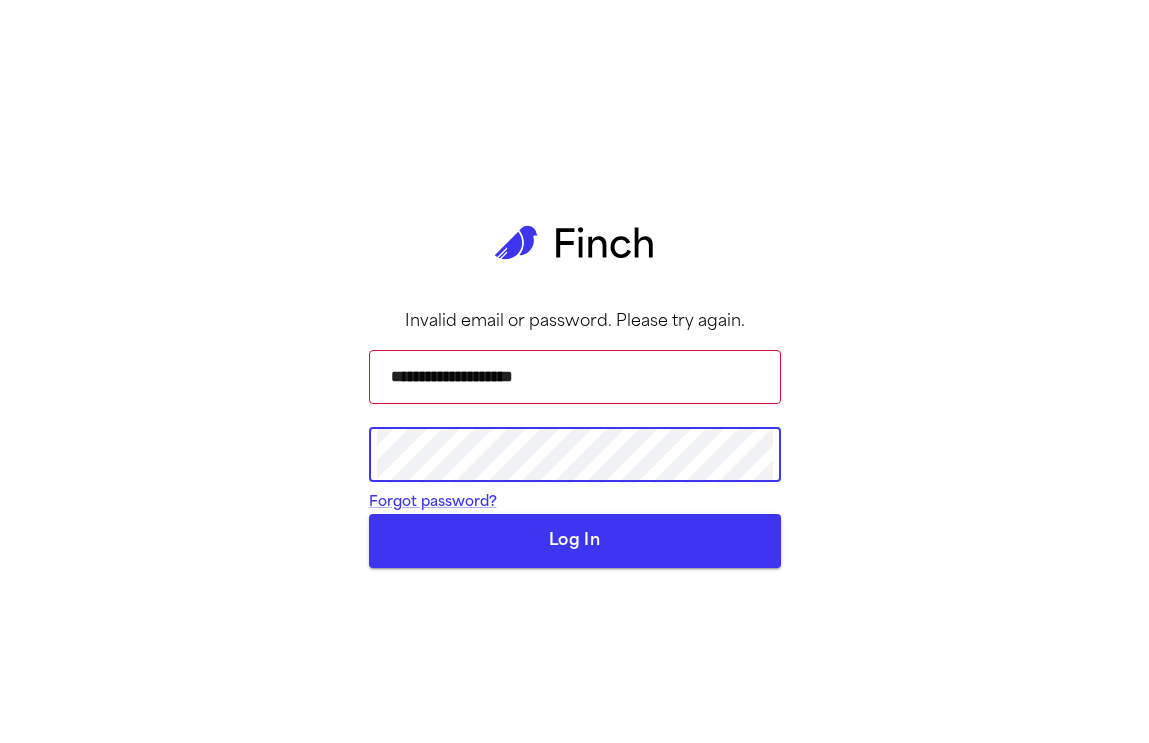 click on "Log In" at bounding box center (575, 541) 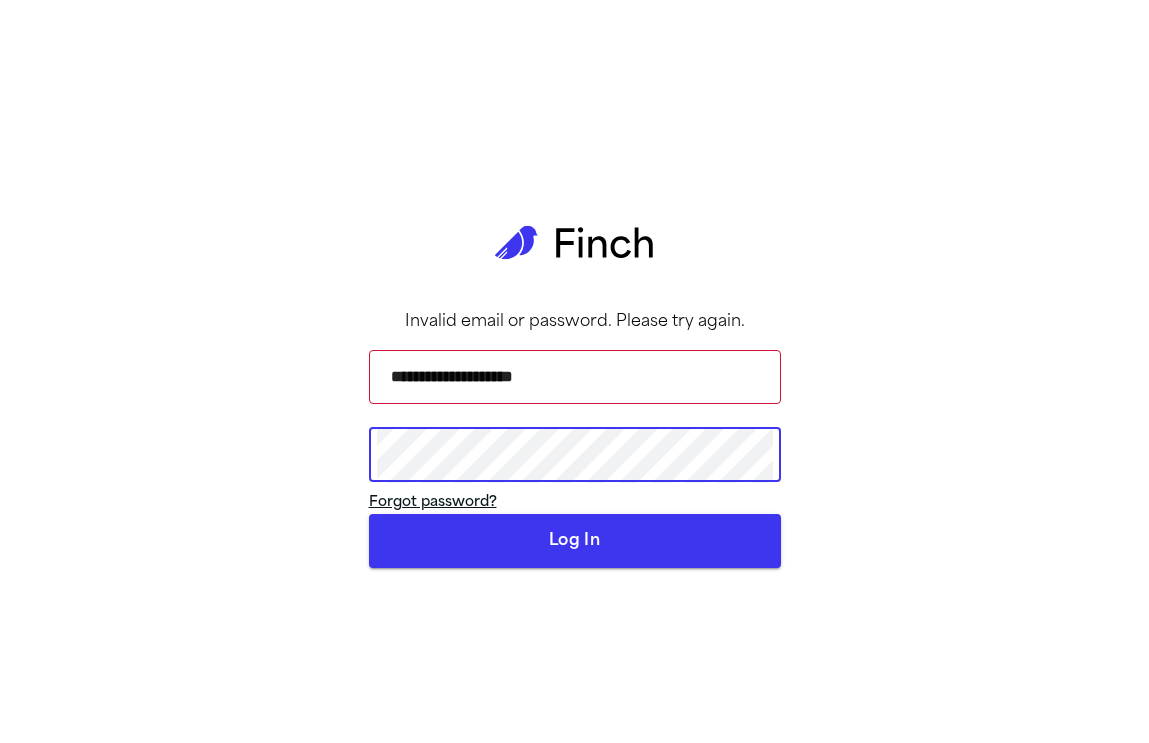 click on "Forgot password?" at bounding box center (433, 502) 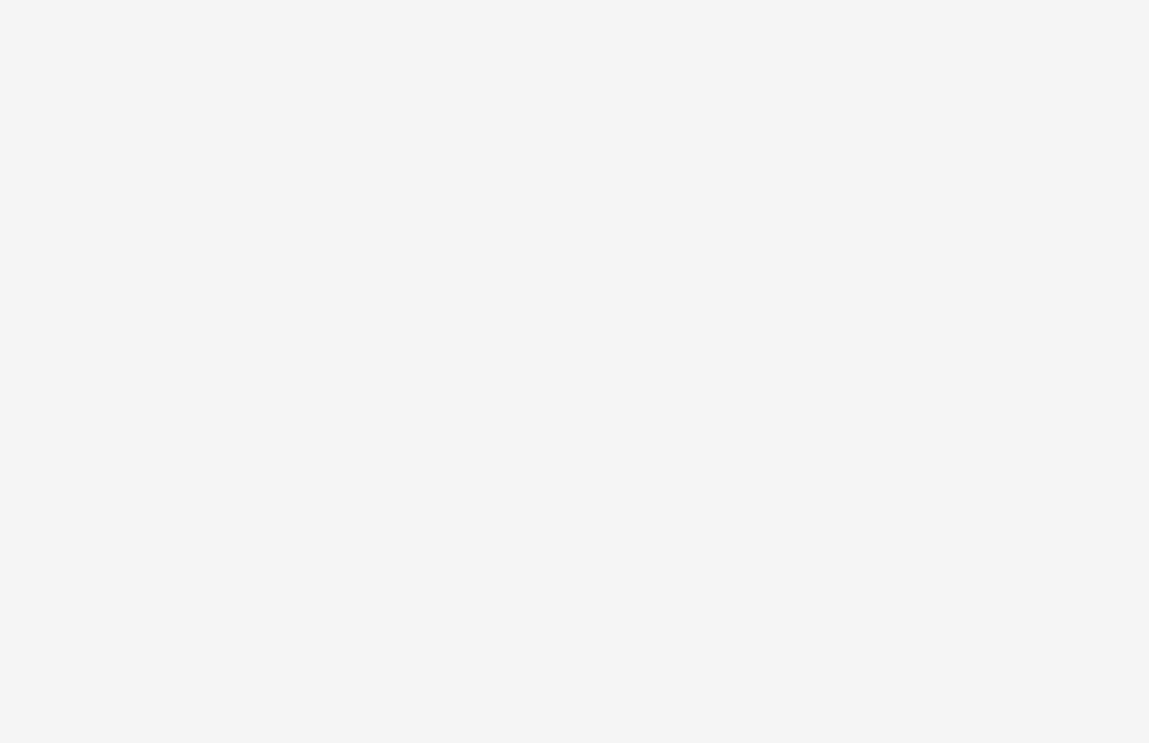 scroll, scrollTop: 0, scrollLeft: 0, axis: both 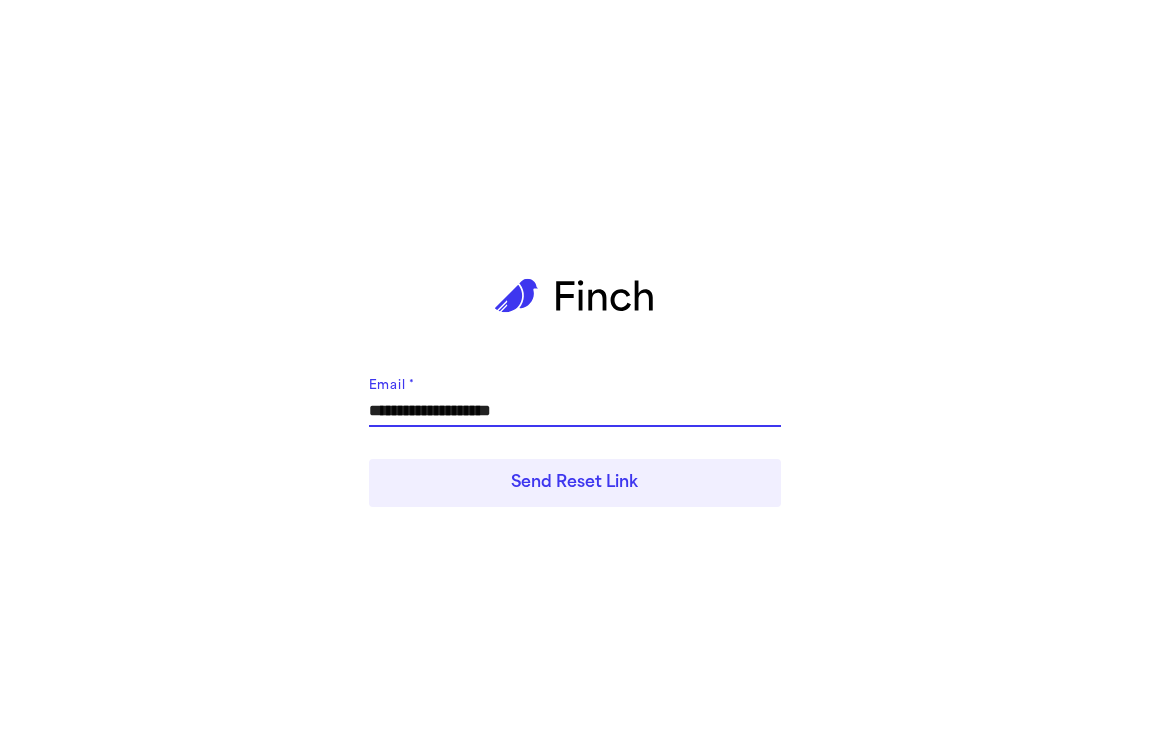 click on "Send Reset Link" at bounding box center [575, 483] 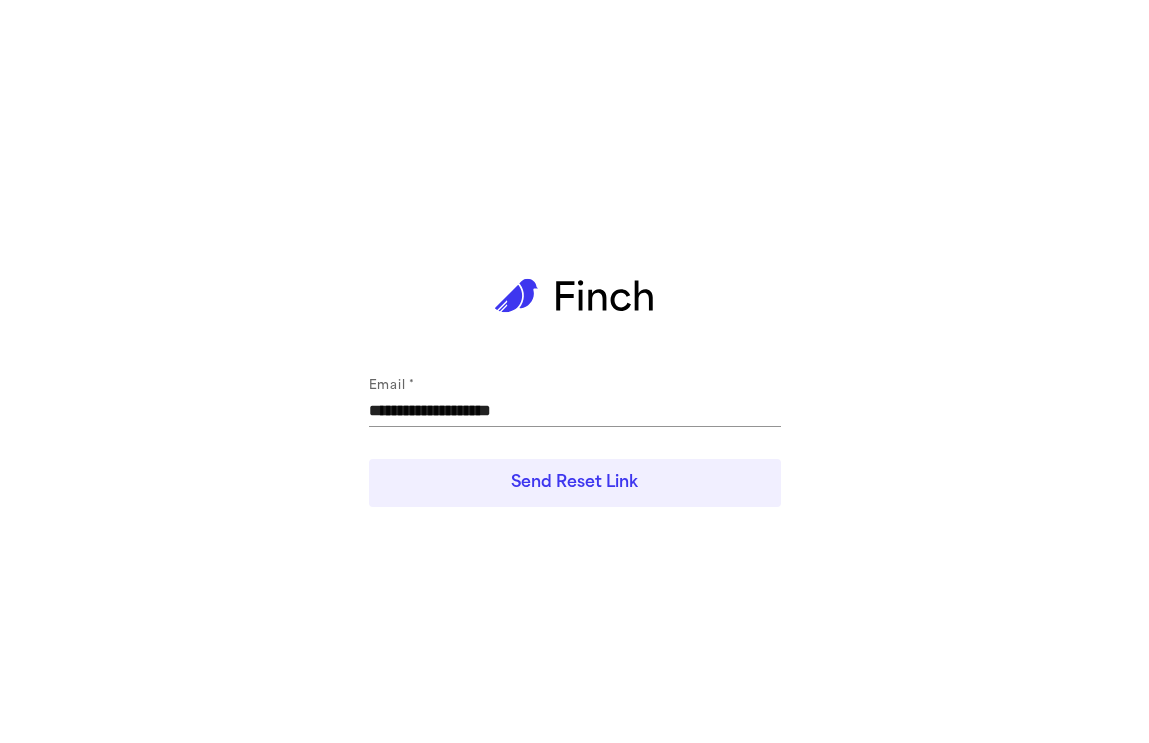 click on "Send Reset Link" at bounding box center (575, 483) 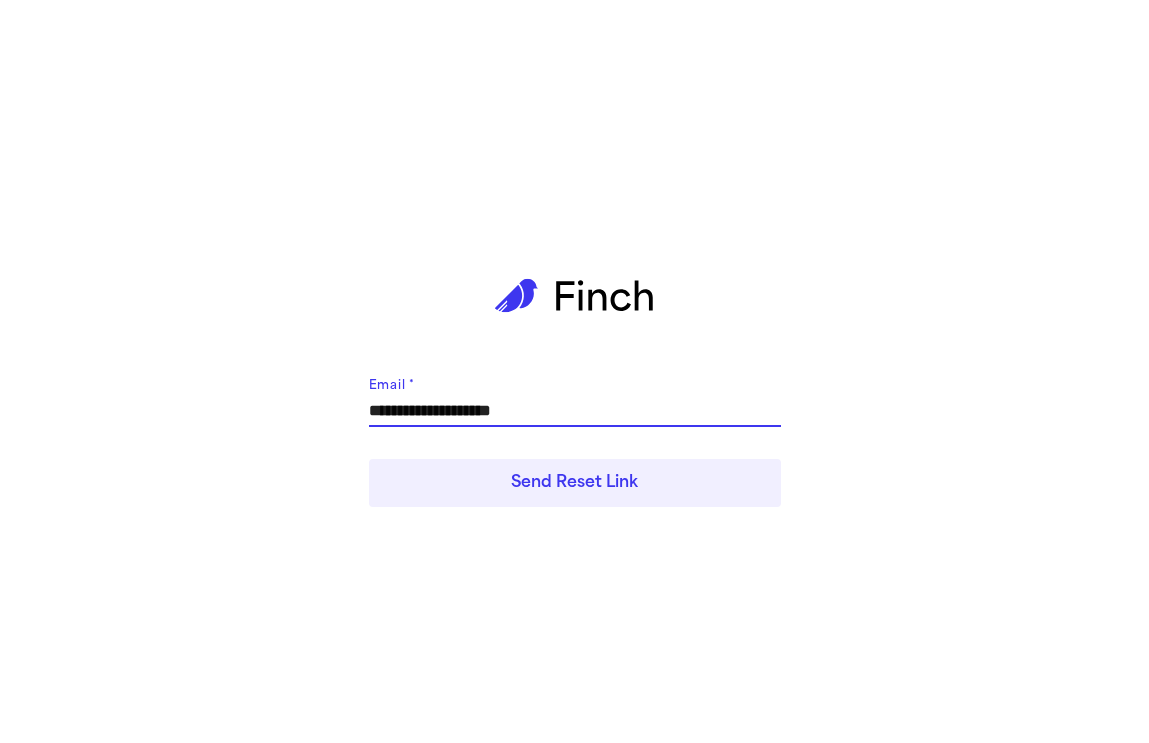 click on "**********" at bounding box center (575, 411) 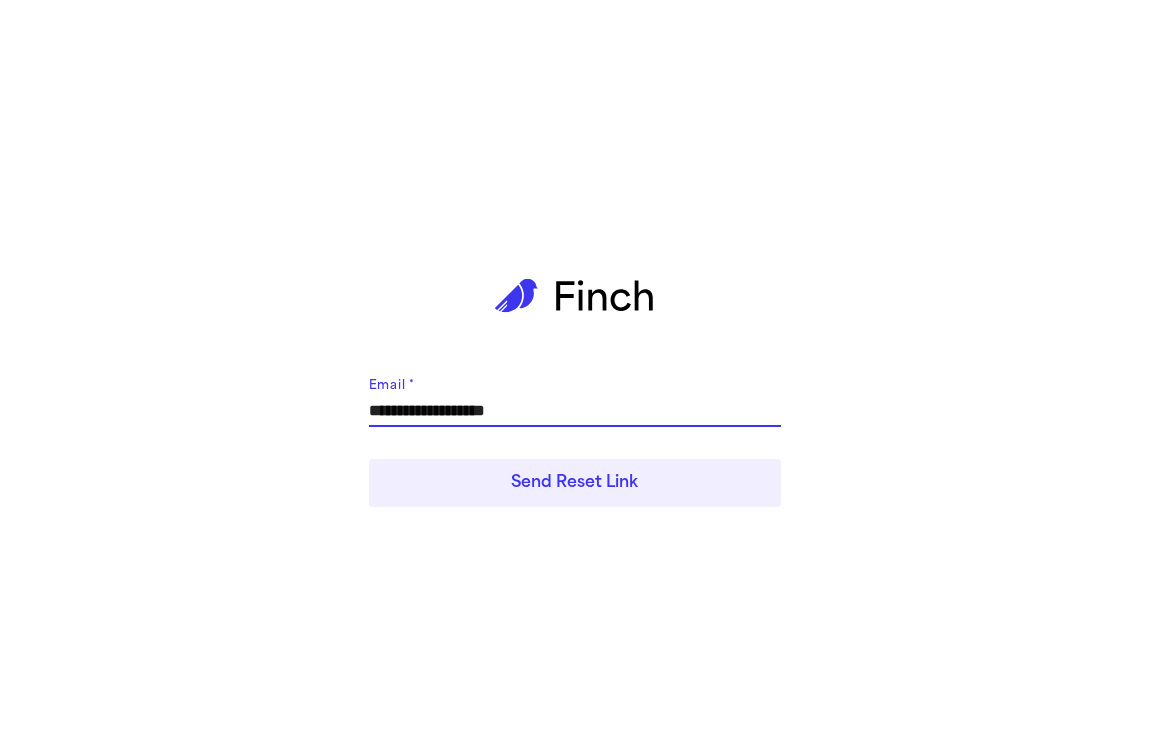 type on "**********" 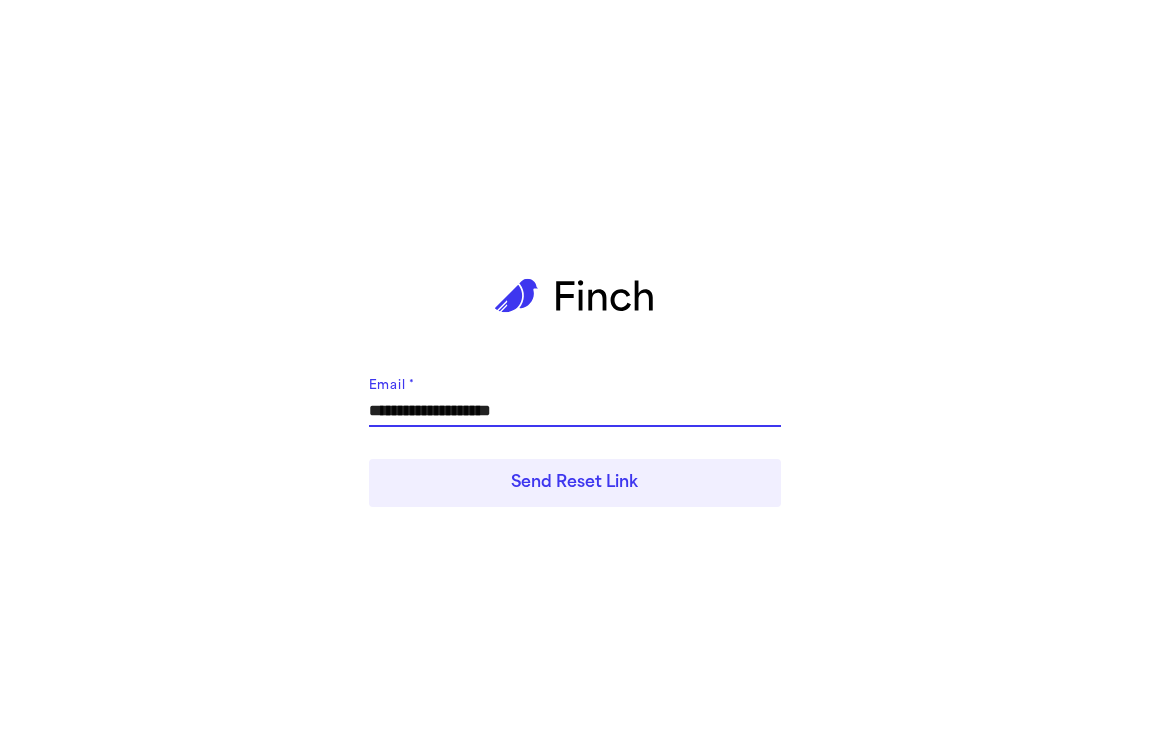 click on "Send Reset Link" at bounding box center [575, 483] 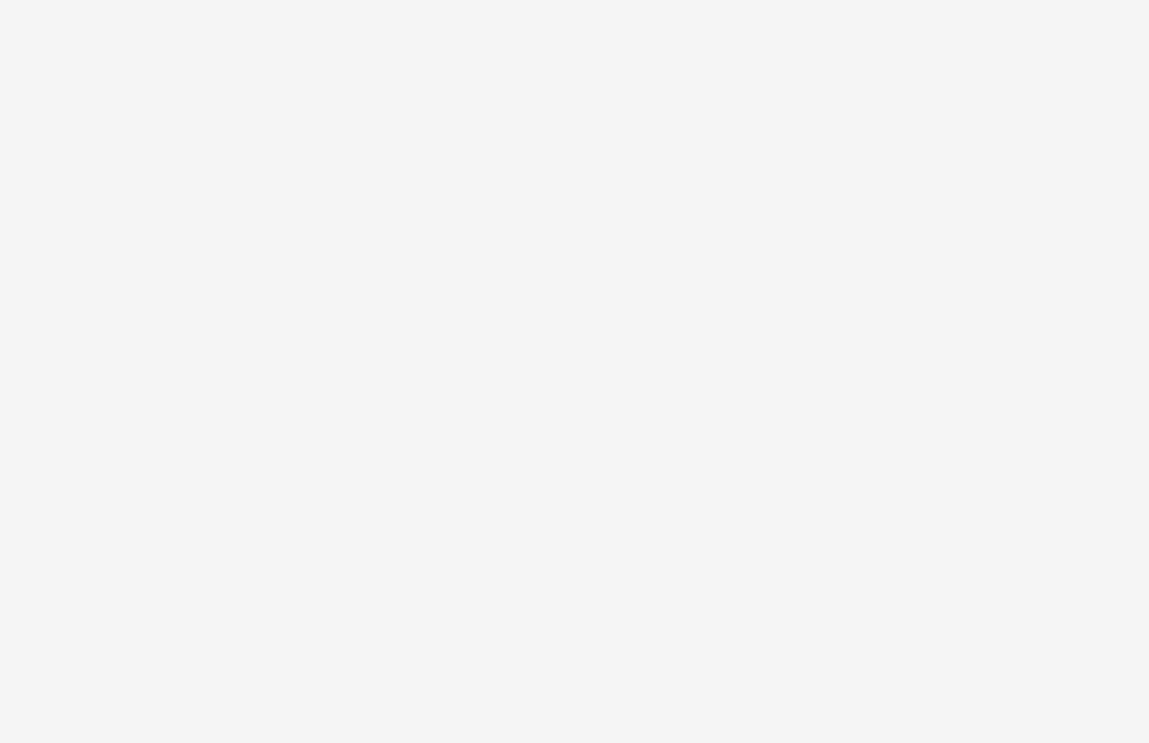 scroll, scrollTop: 0, scrollLeft: 0, axis: both 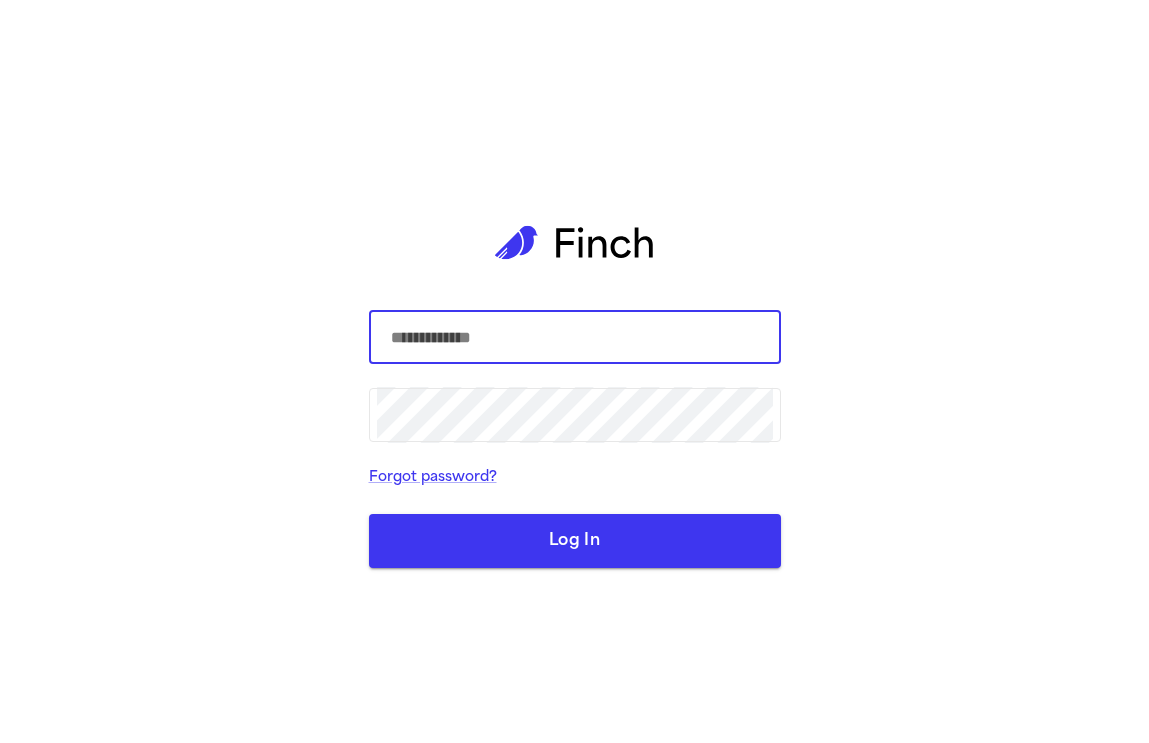 click at bounding box center [575, 337] 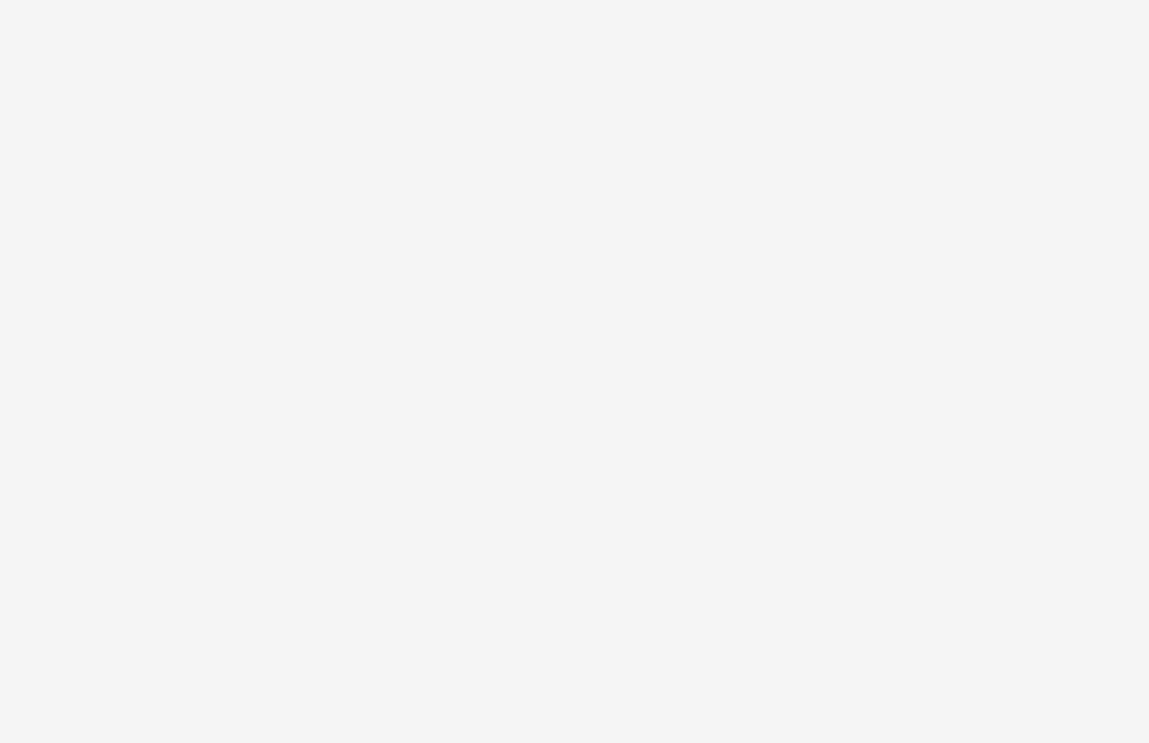 scroll, scrollTop: 0, scrollLeft: 0, axis: both 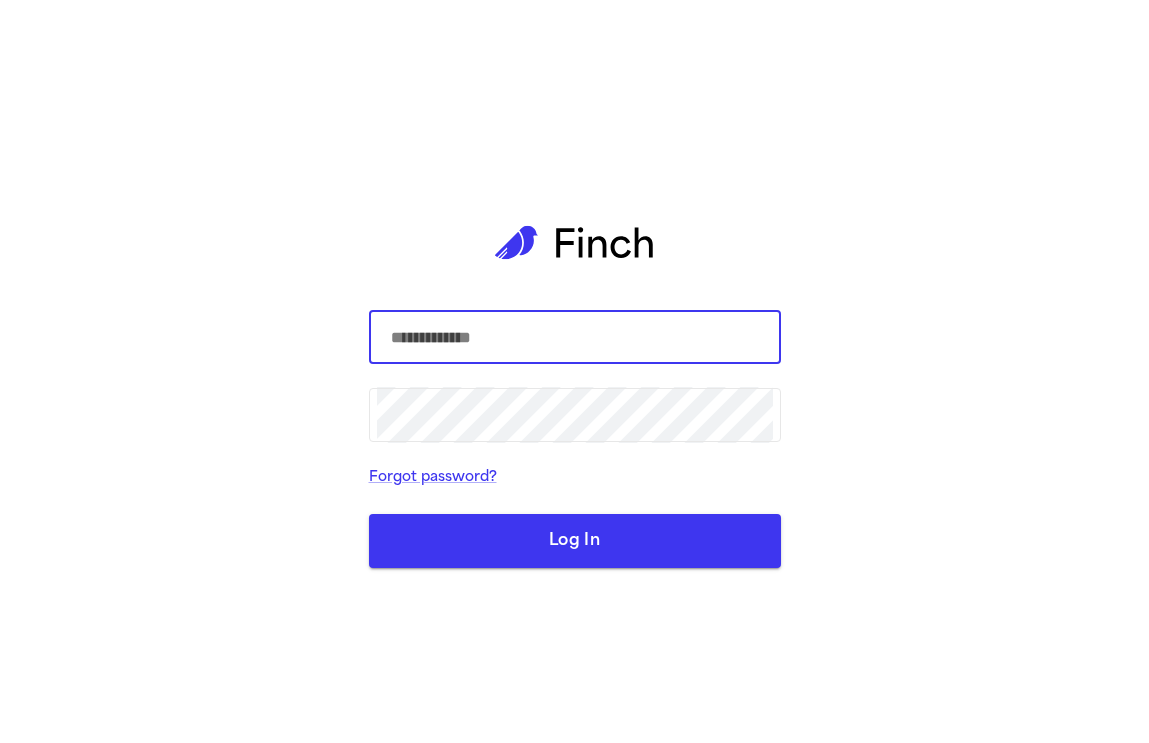 click at bounding box center [575, 337] 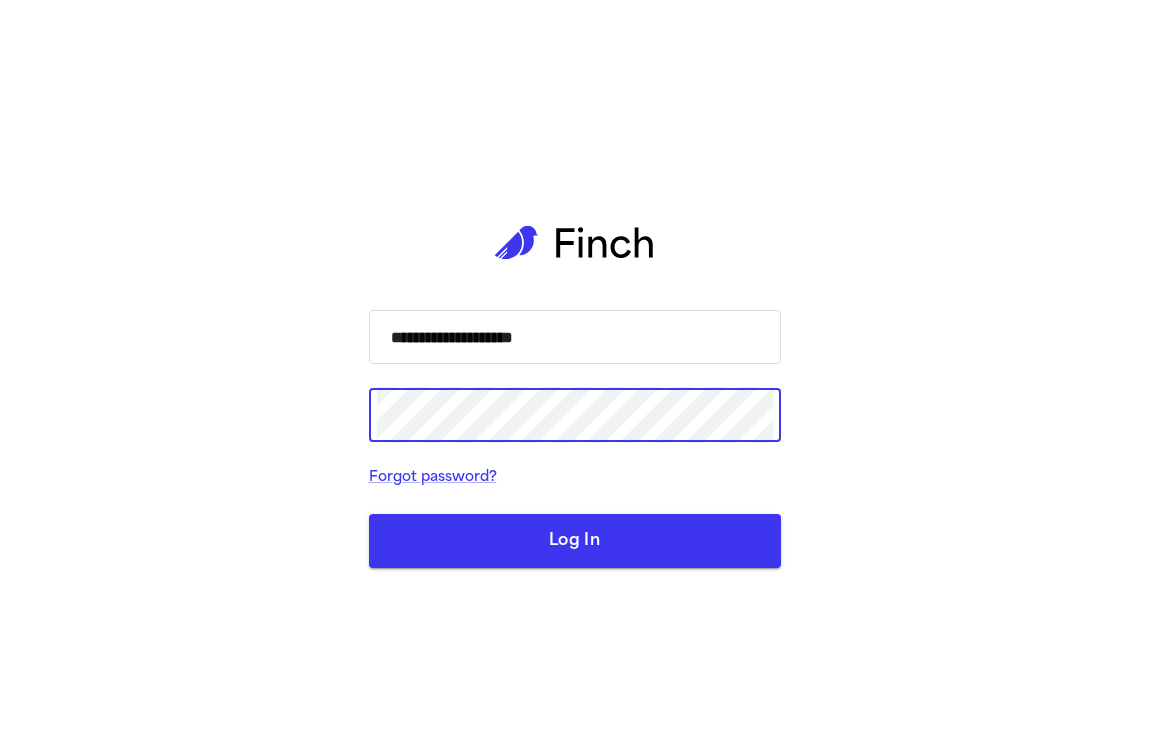click on "Log In" at bounding box center (575, 541) 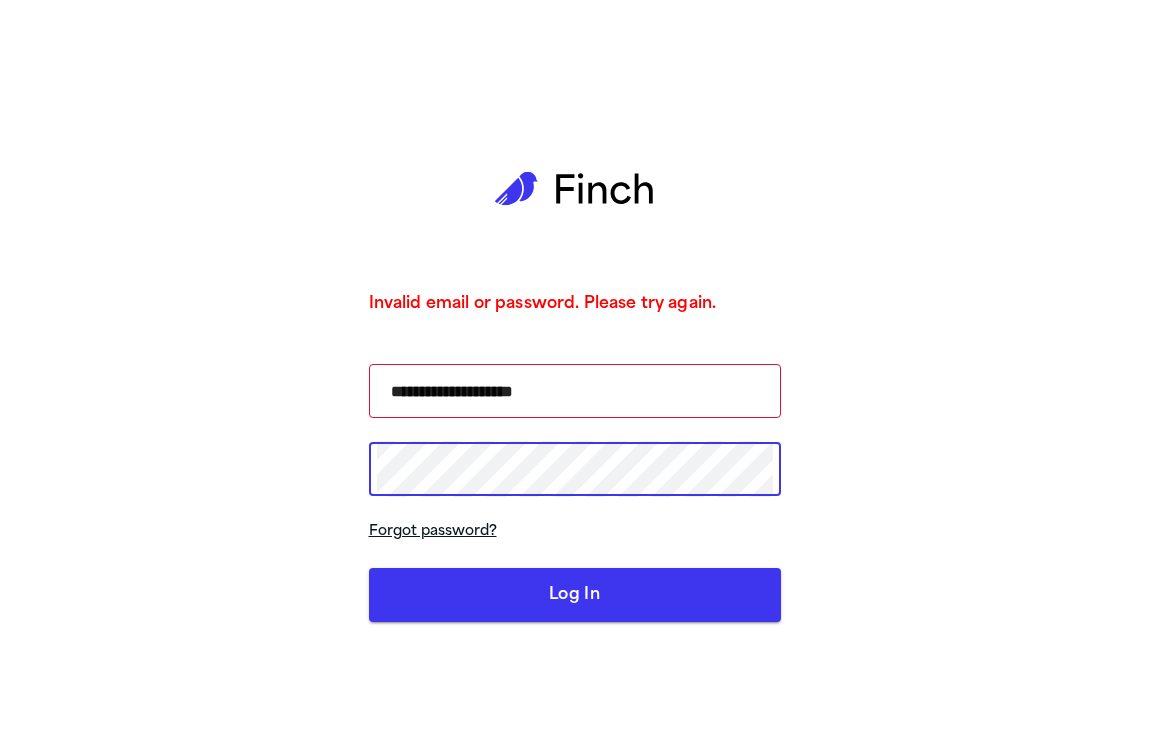 click on "Forgot password?" at bounding box center (575, 532) 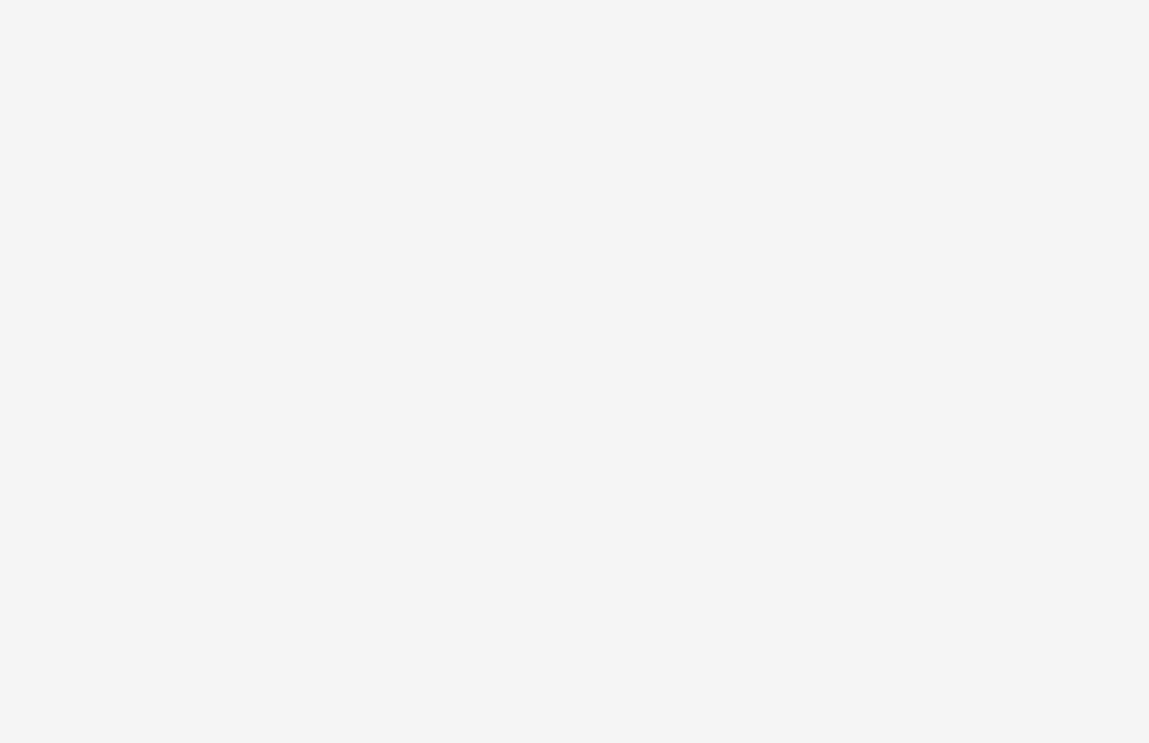 scroll, scrollTop: 0, scrollLeft: 0, axis: both 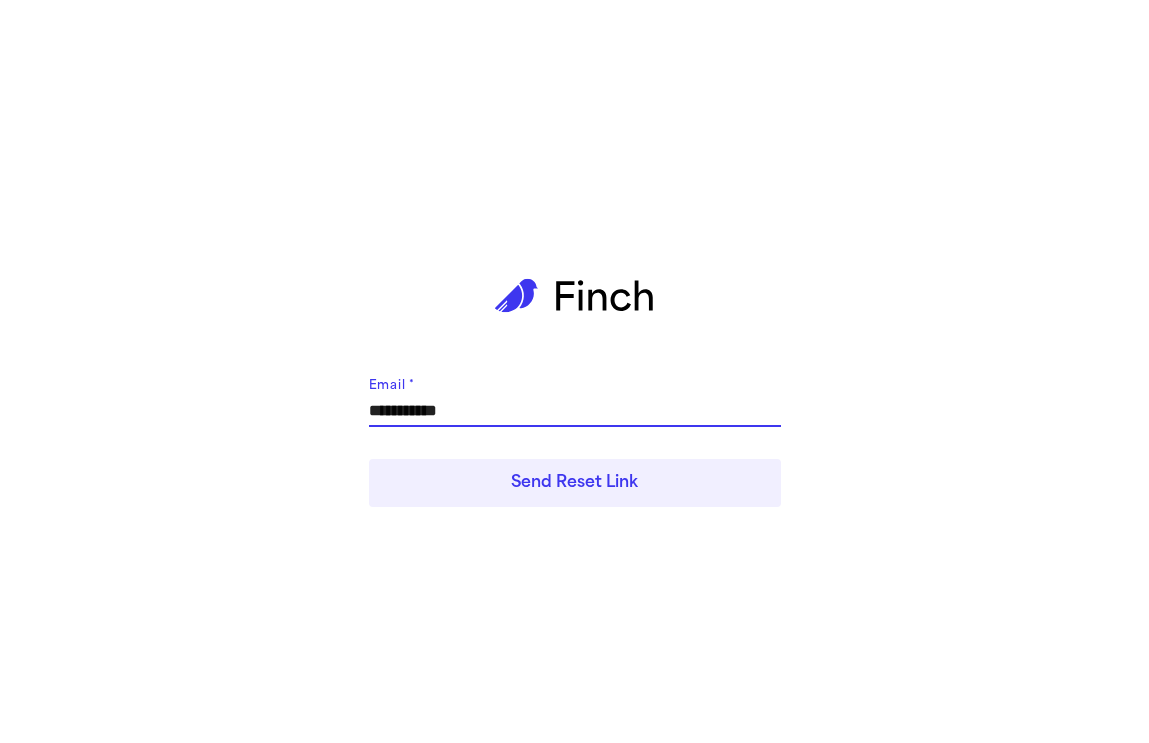type on "**********" 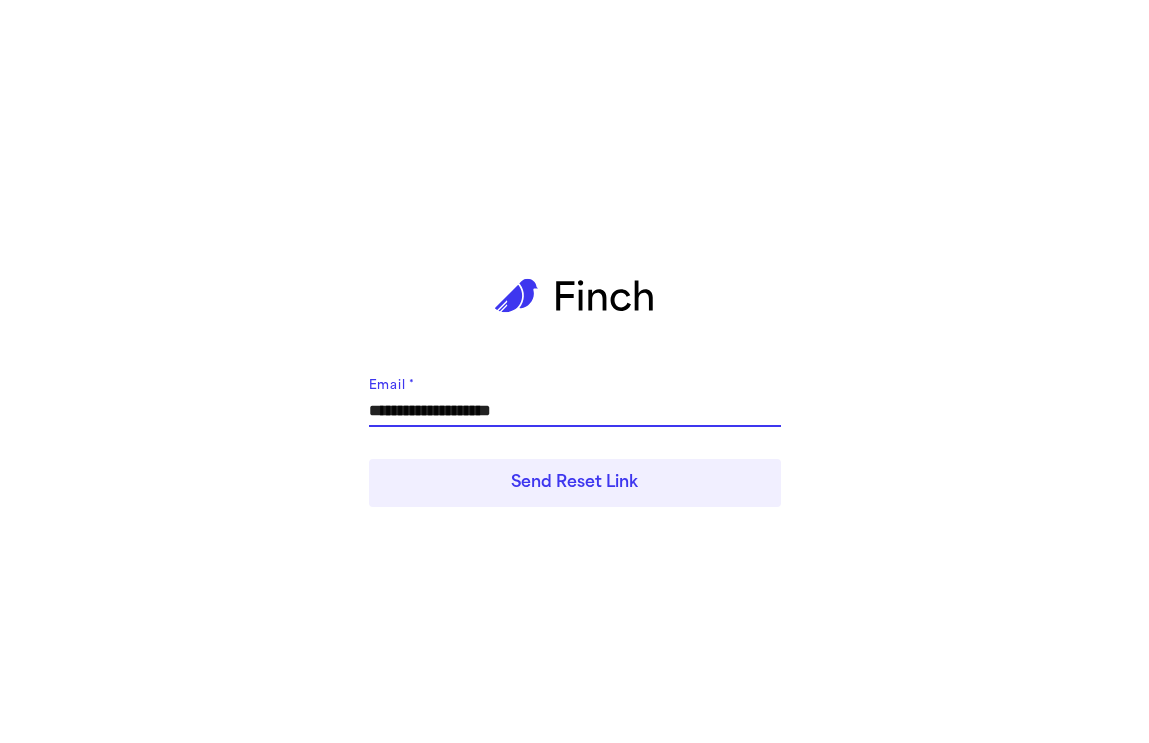 click on "Send Reset Link" at bounding box center [575, 483] 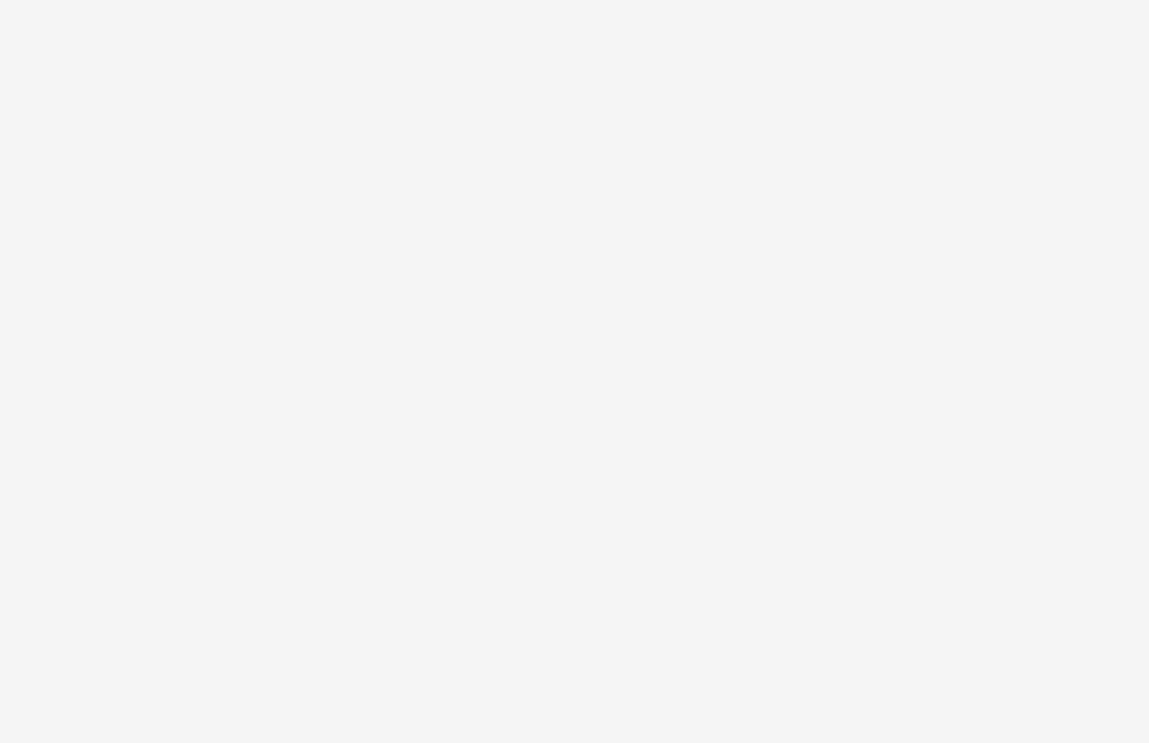 scroll, scrollTop: 0, scrollLeft: 0, axis: both 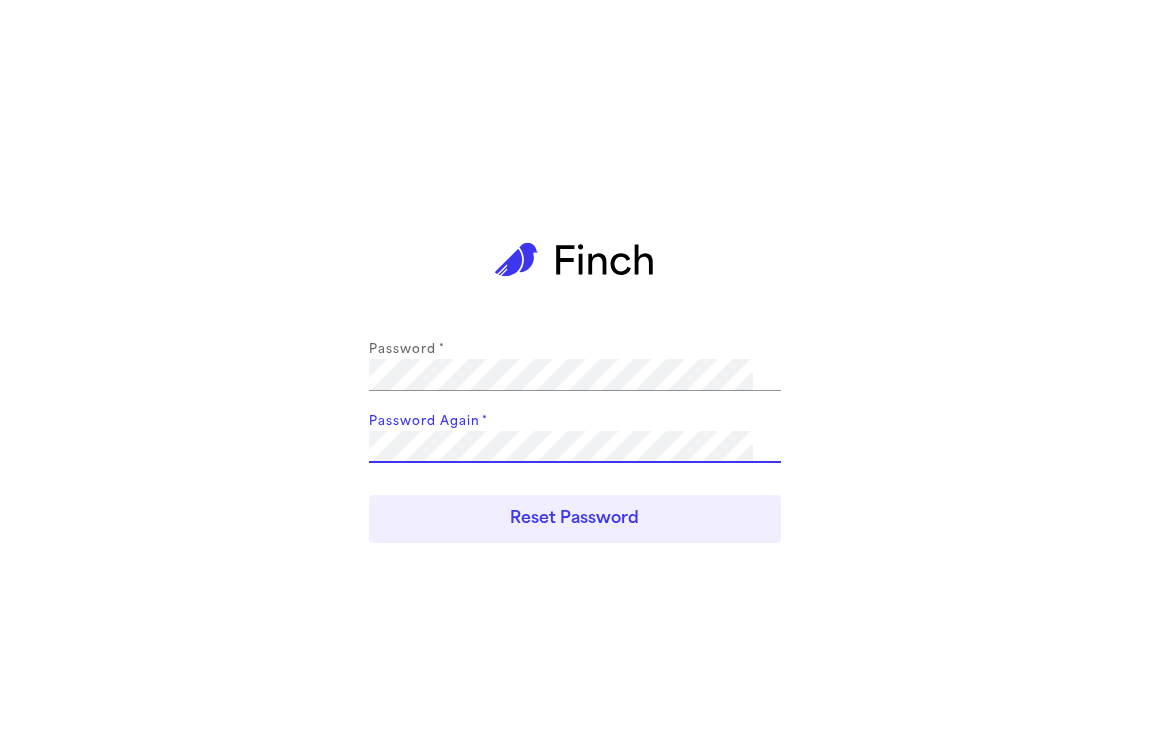 click on "Reset Password" at bounding box center [575, 519] 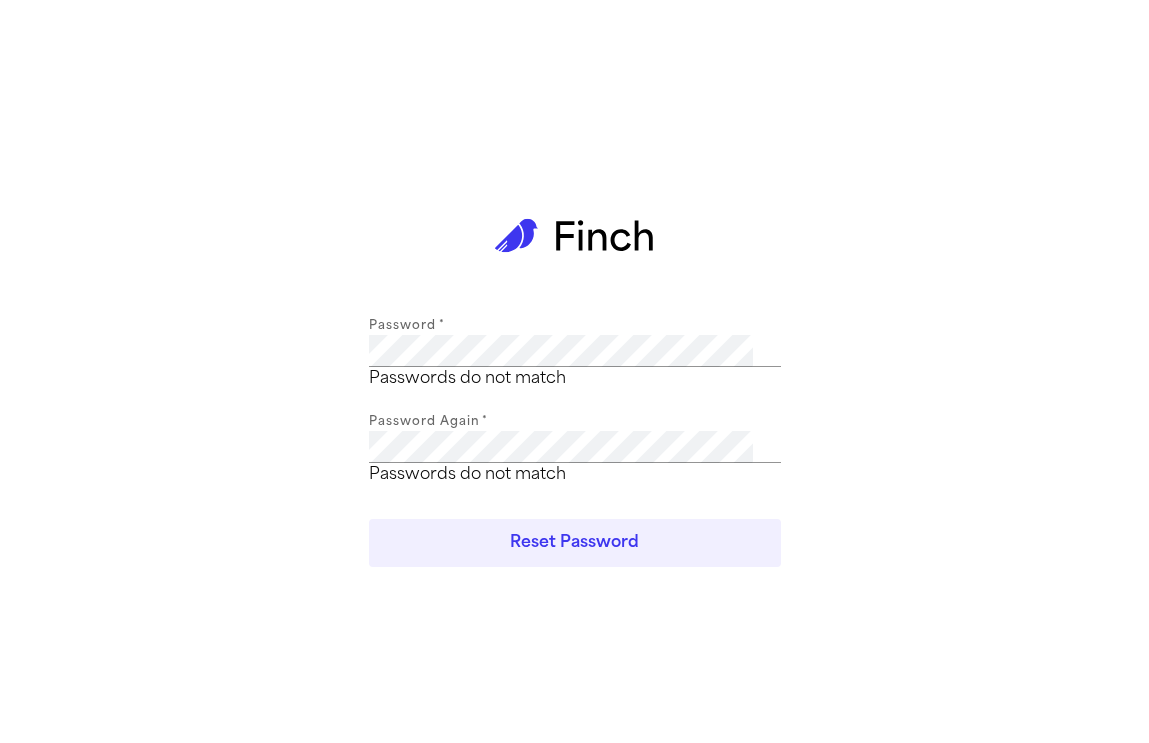 click on "Password   * Passwords do not match" at bounding box center [575, 355] 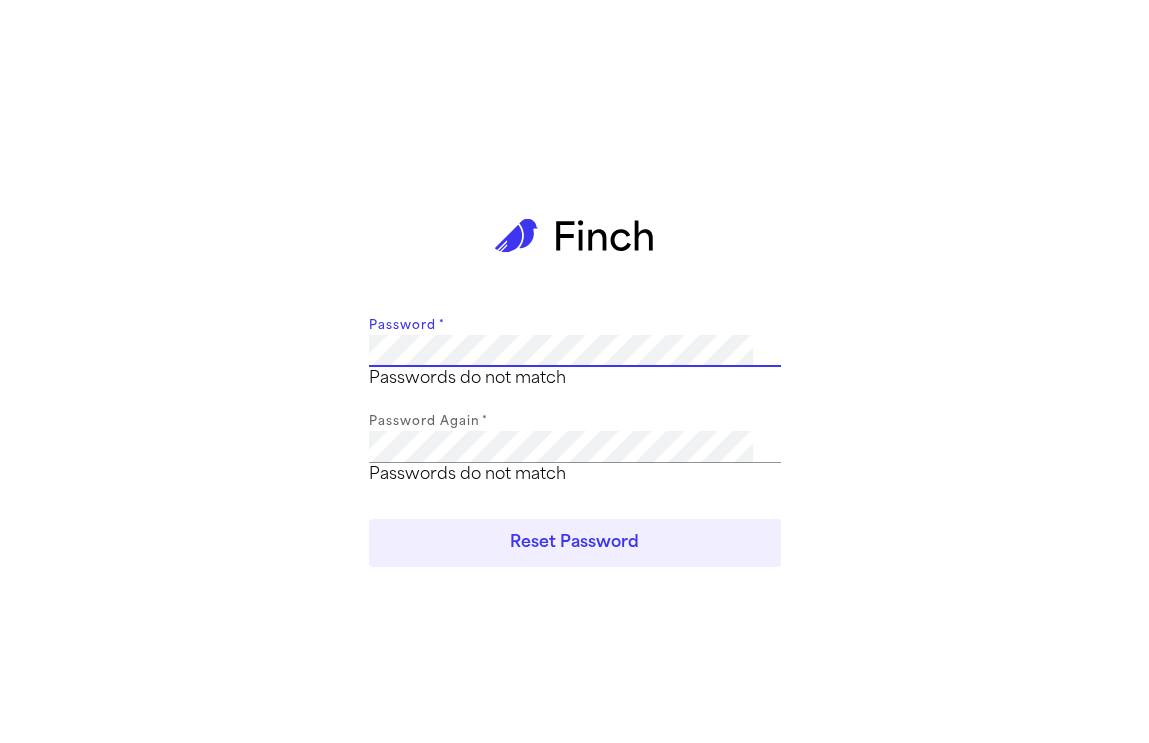 click on "Password   * Passwords do not match Password Again   * Passwords do not match Reset Password" at bounding box center [574, 371] 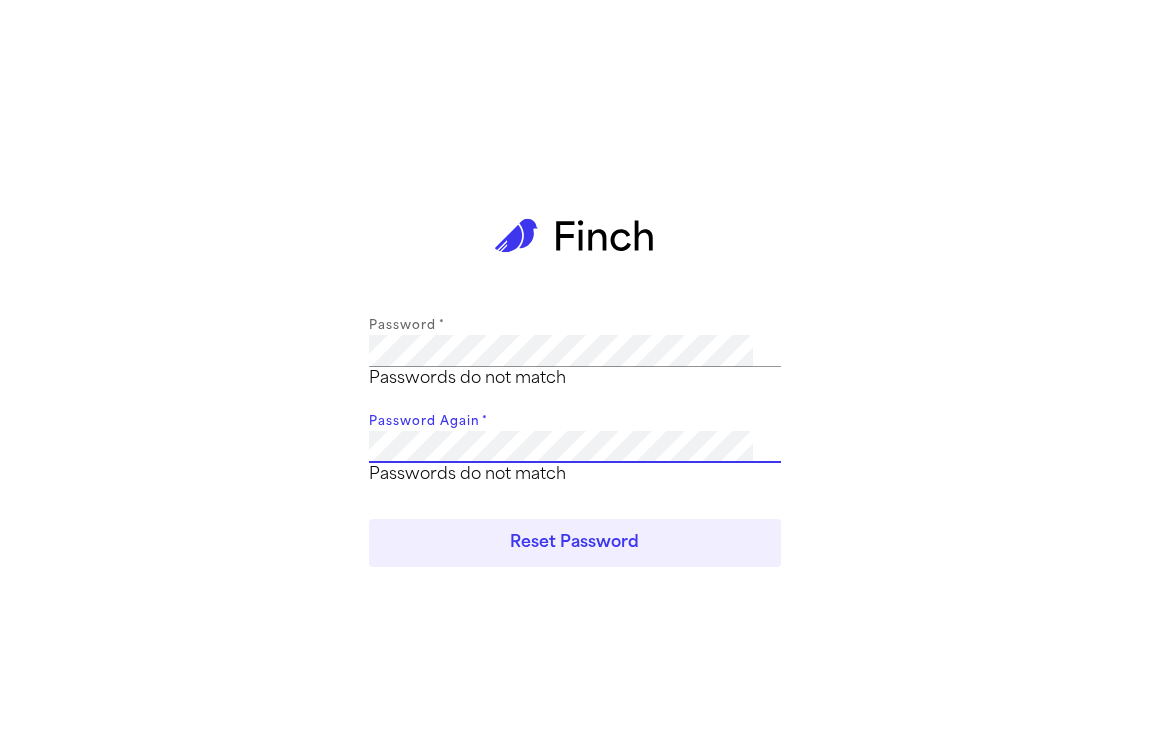 scroll, scrollTop: 0, scrollLeft: 0, axis: both 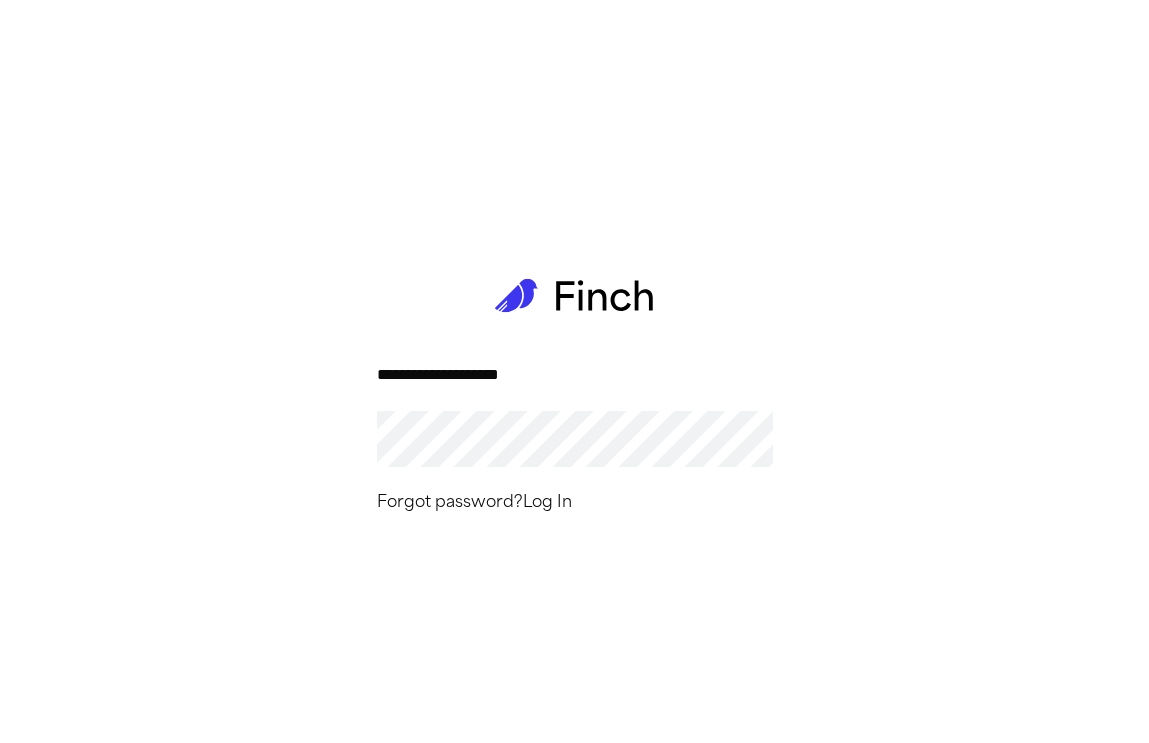 click on "**********" at bounding box center (575, 371) 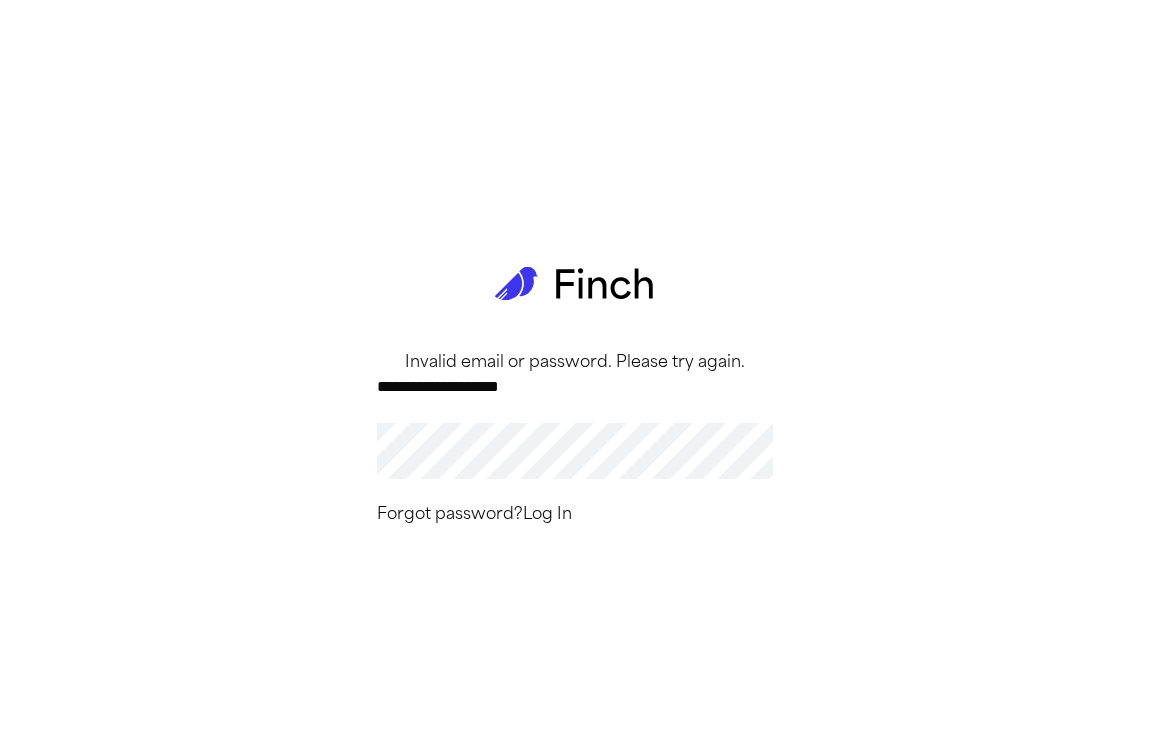click on "**********" at bounding box center [574, 371] 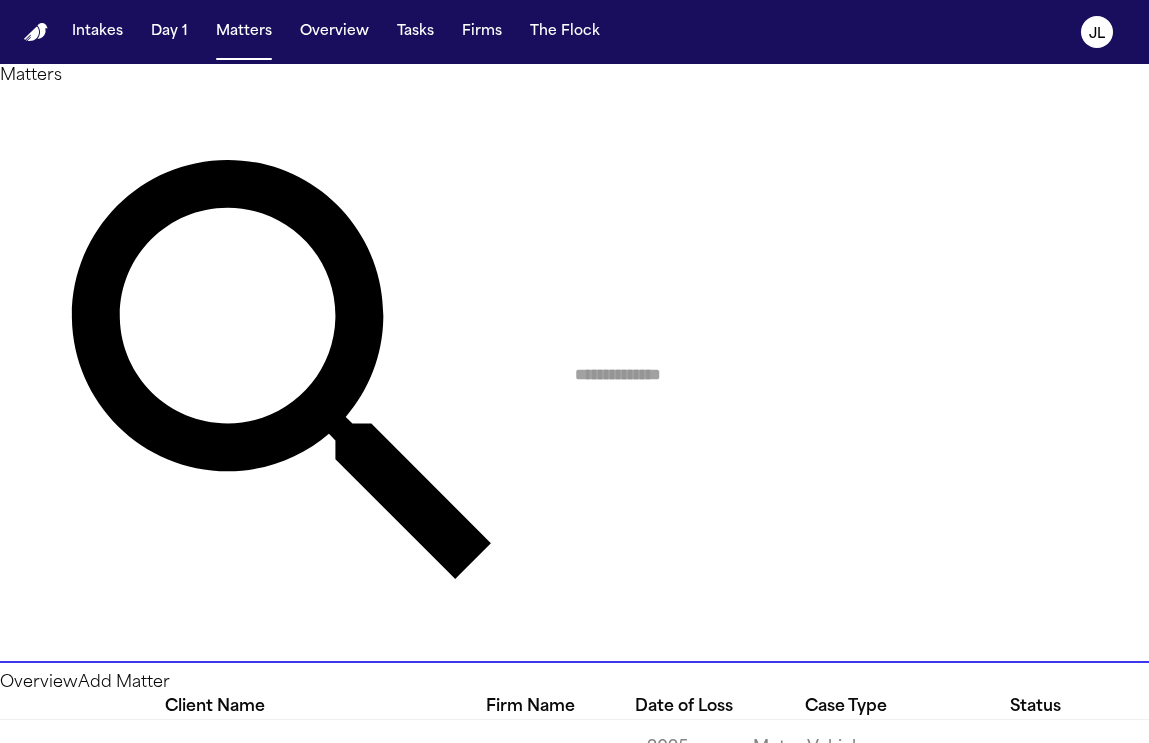 click at bounding box center [862, 375] 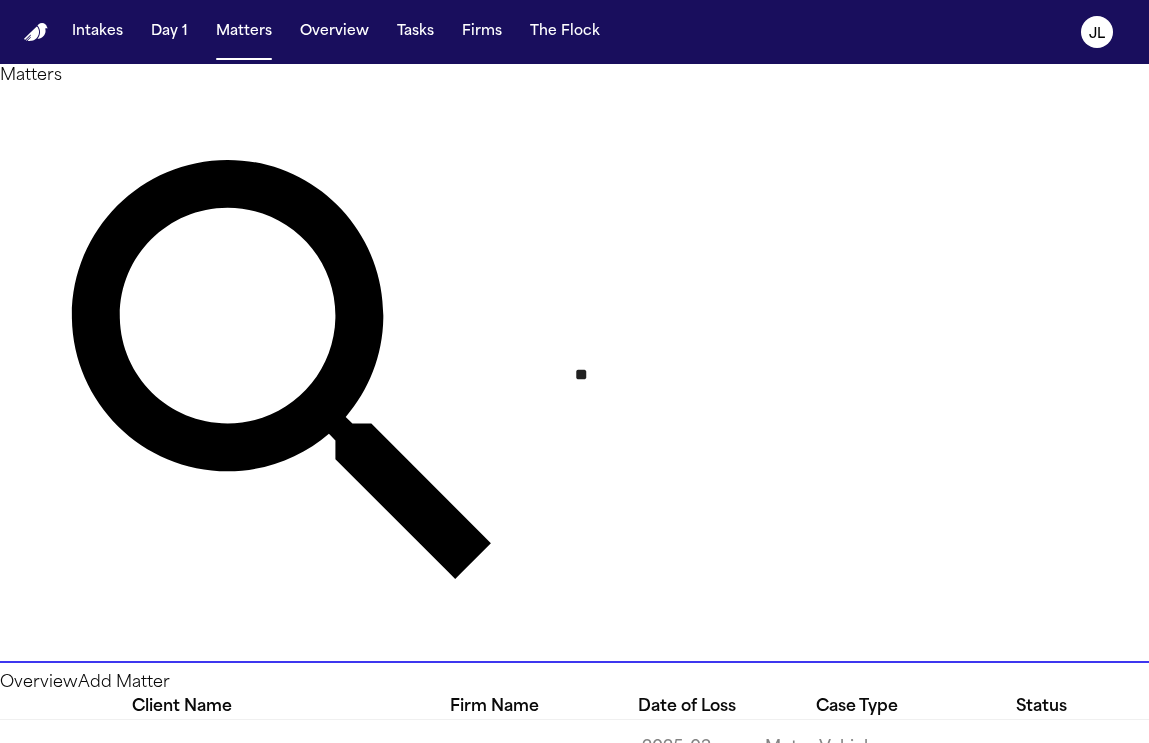 type on "*" 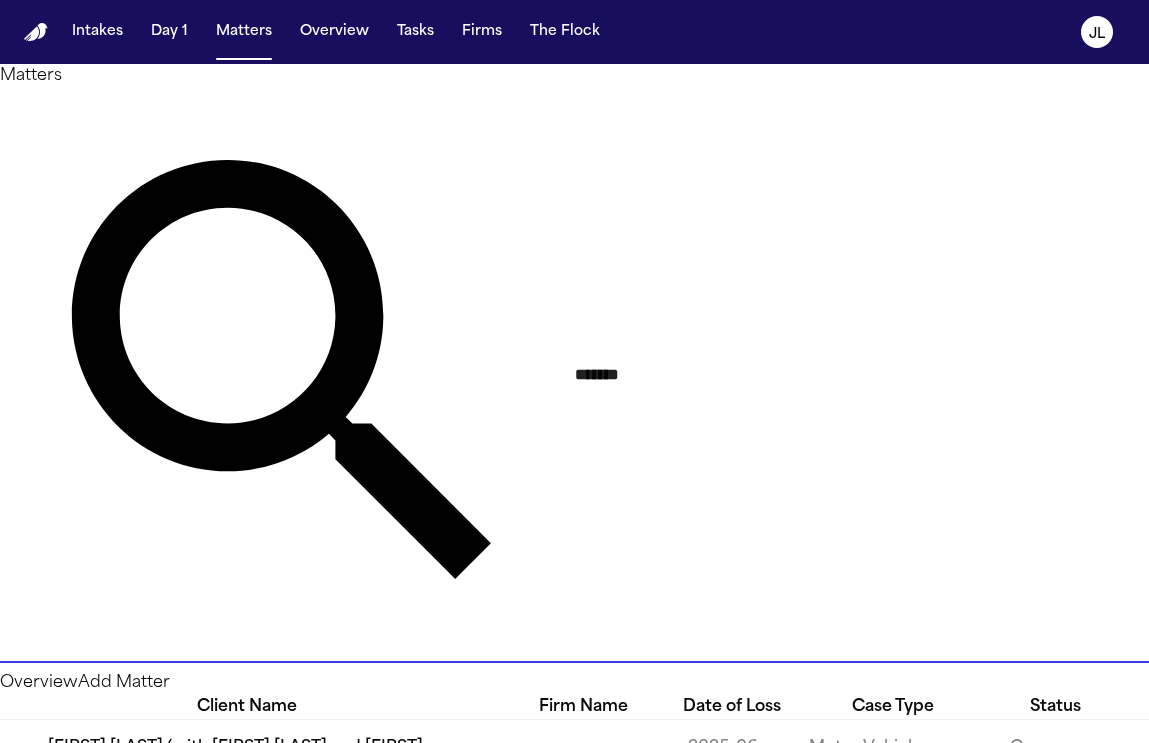 type on "*******" 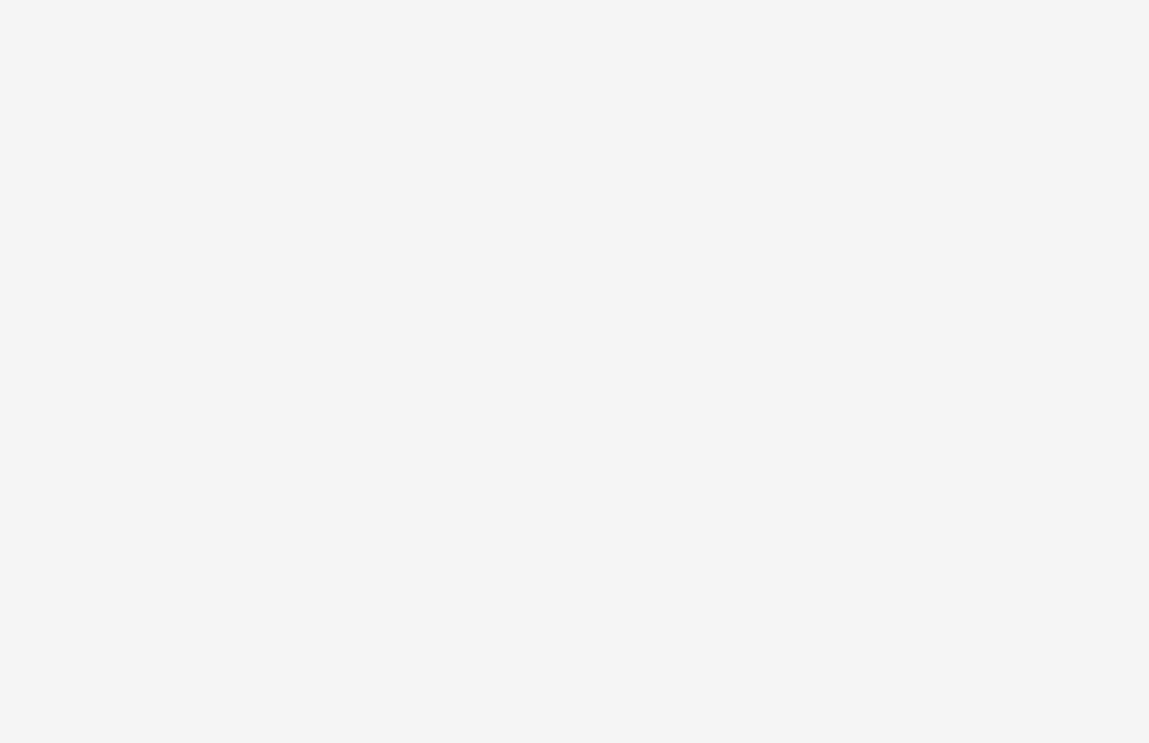 scroll, scrollTop: 0, scrollLeft: 0, axis: both 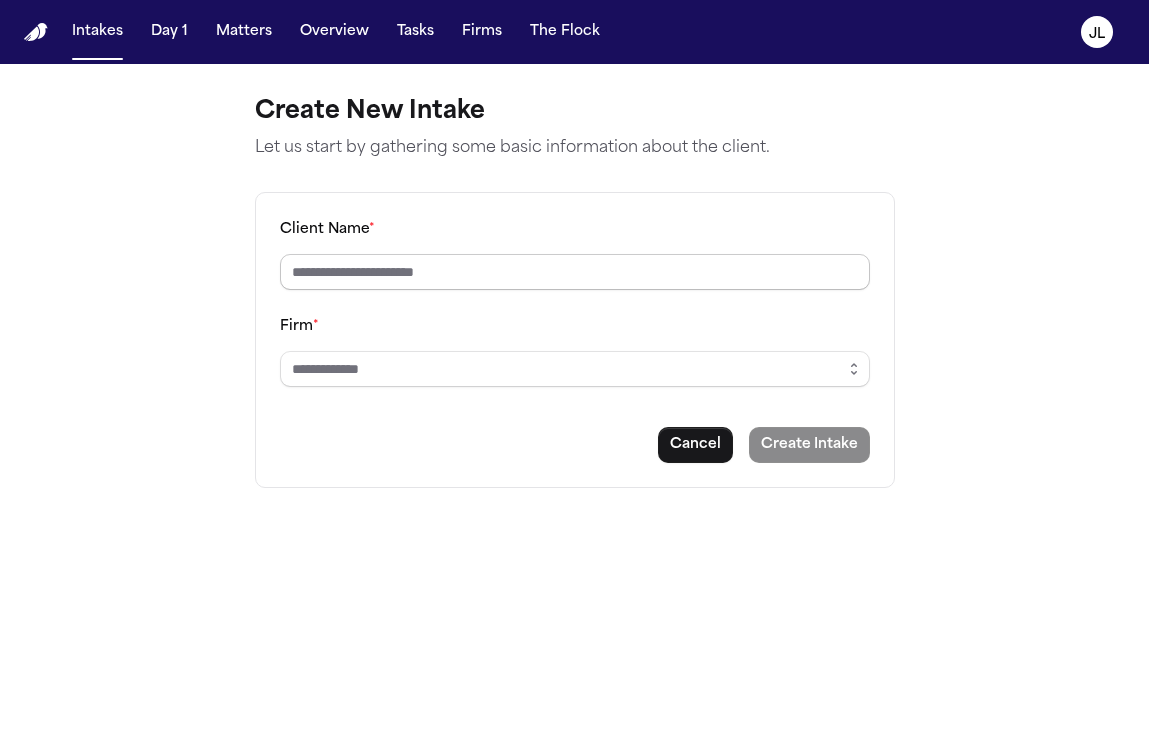 click on "Client Name  *" at bounding box center [575, 272] 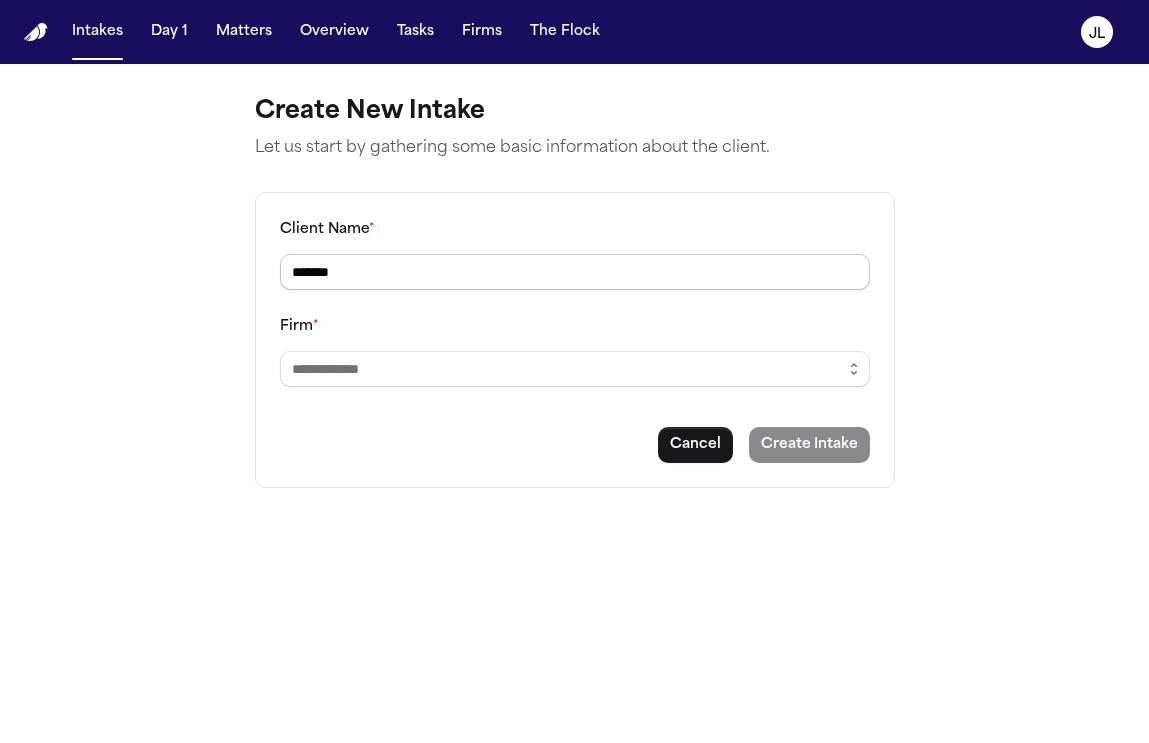 click on "*******" at bounding box center (575, 272) 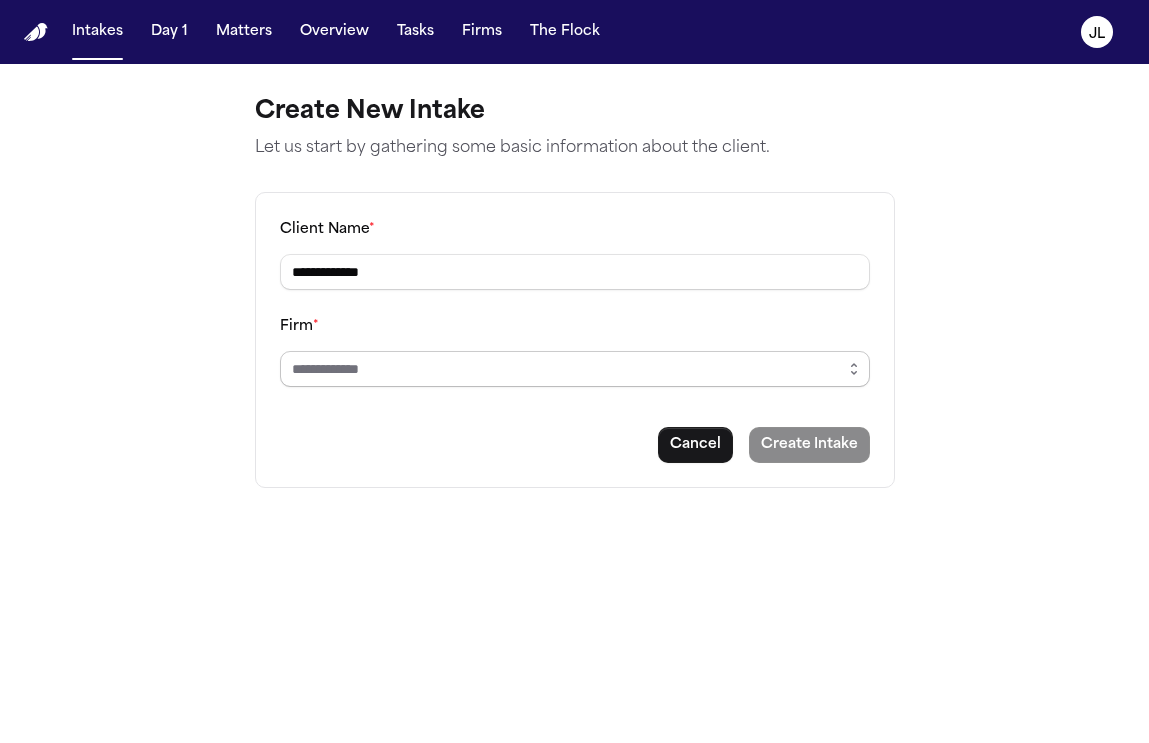 type on "**********" 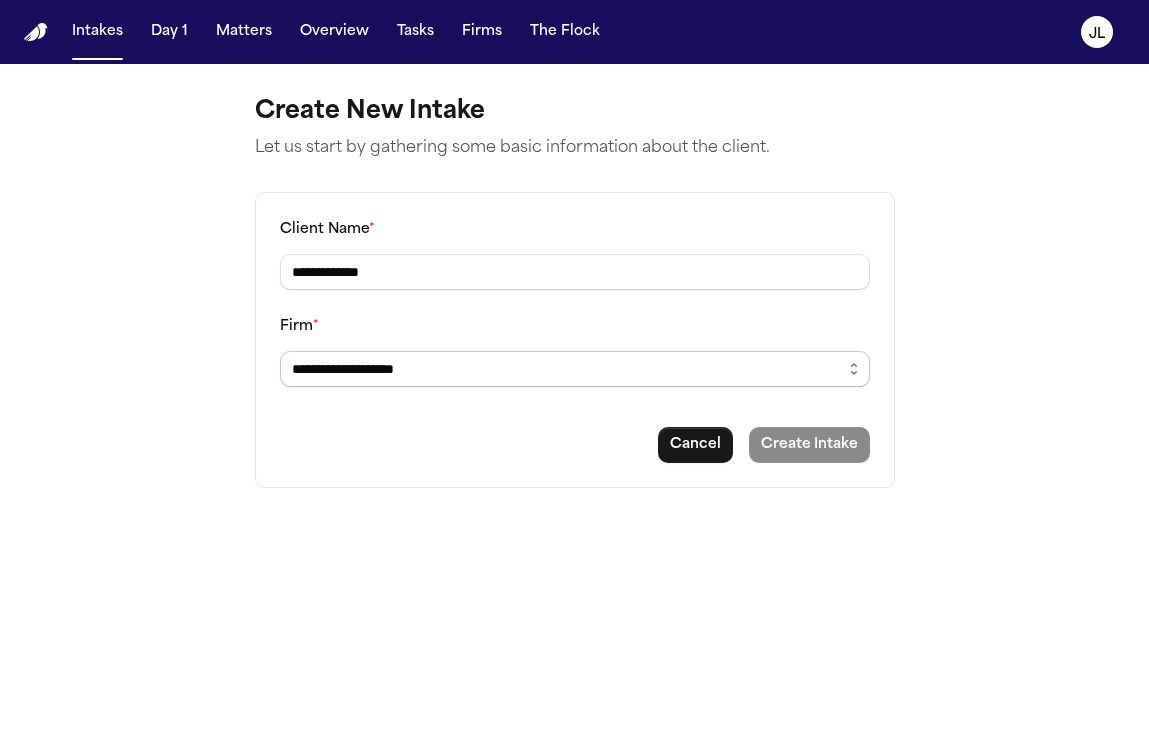 type on "**********" 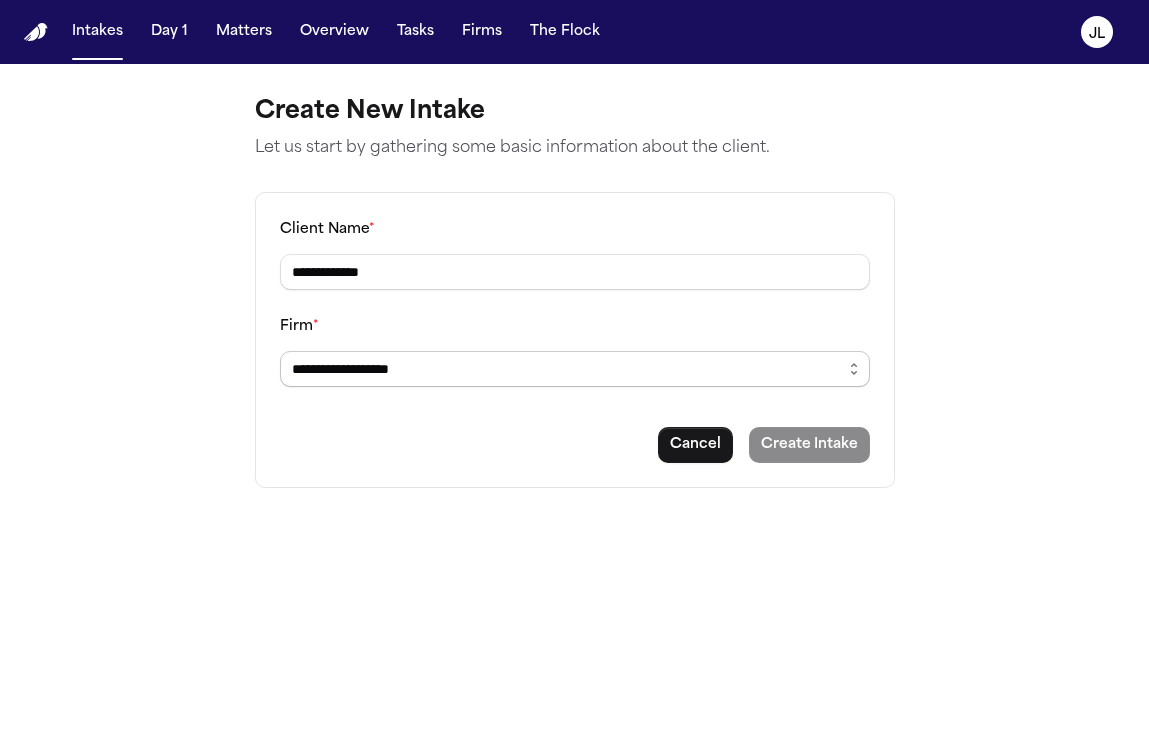 click on "**********" at bounding box center (575, 369) 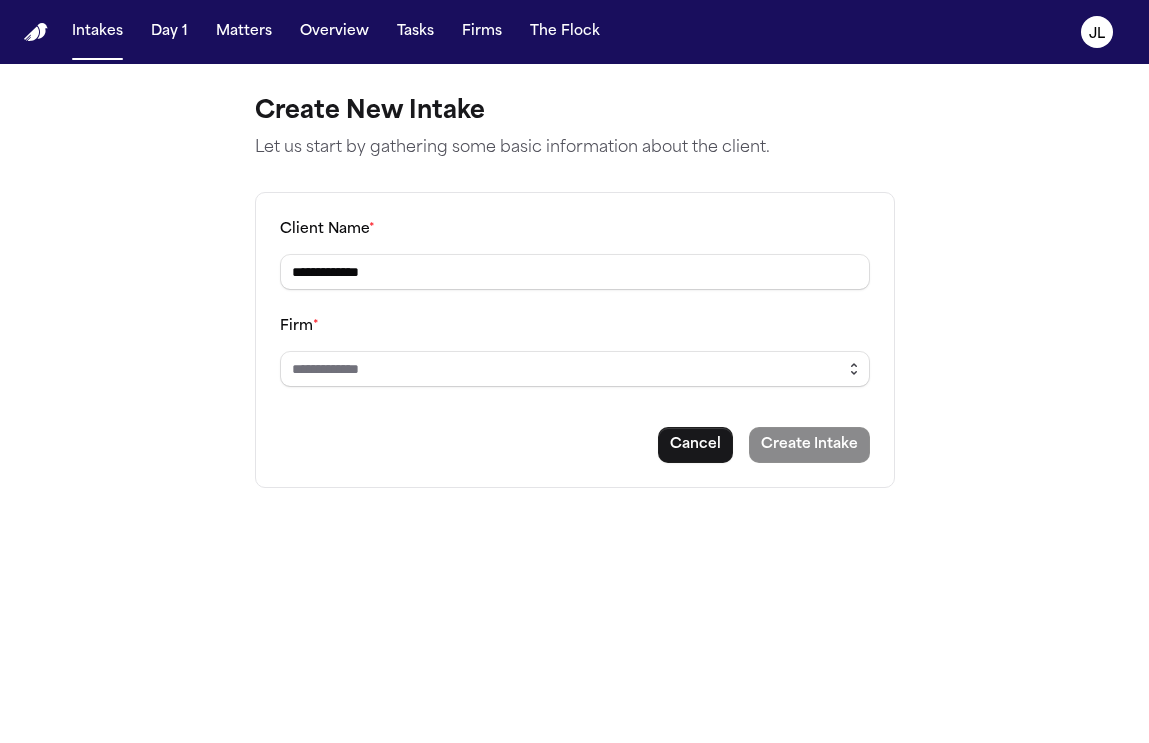 click at bounding box center (854, 369) 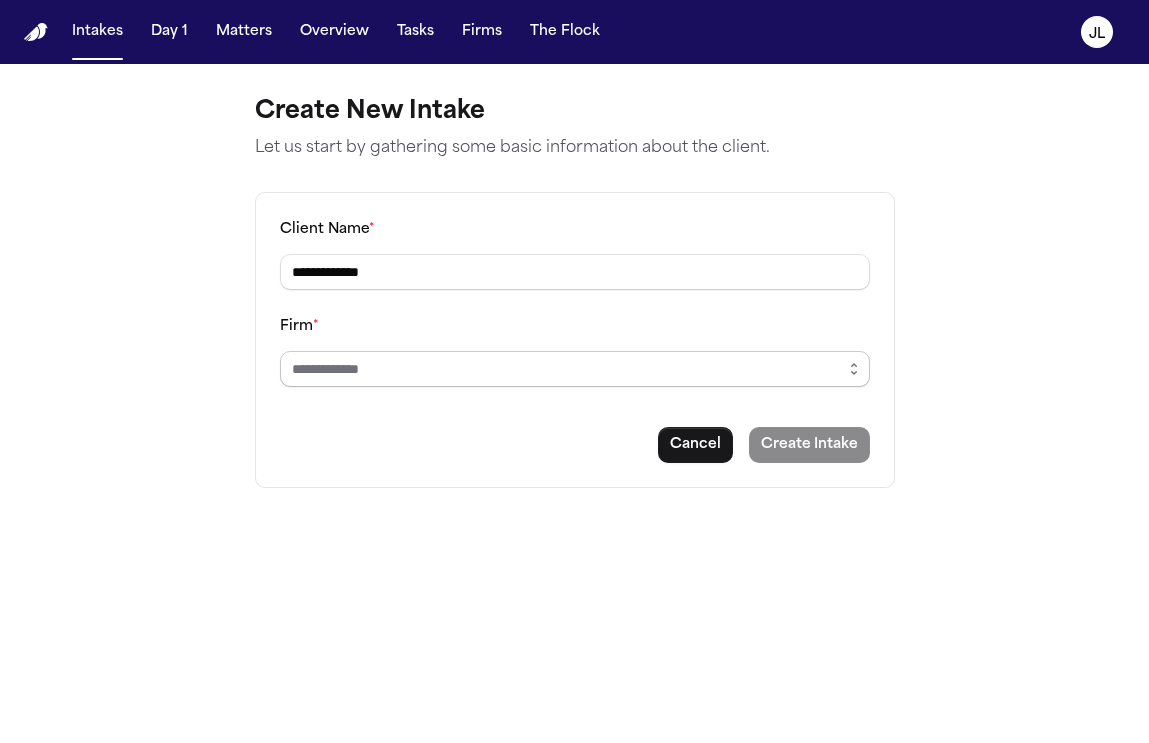click on "Firm  *" at bounding box center (575, 369) 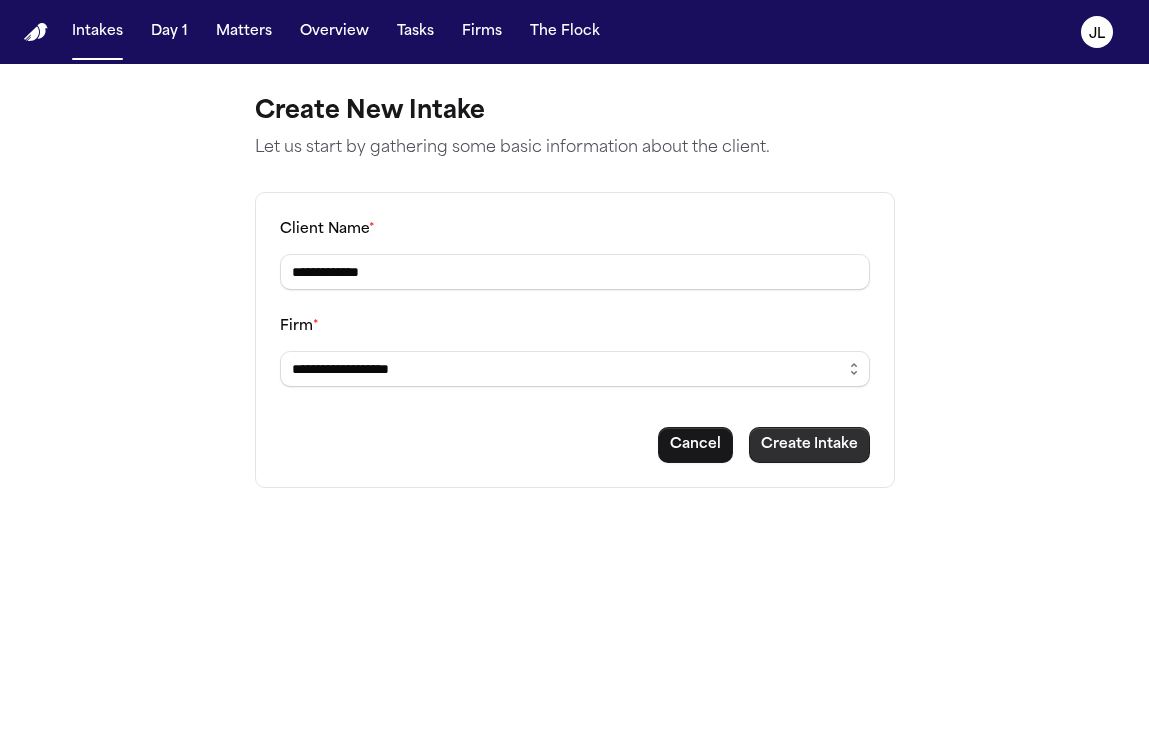 type on "**********" 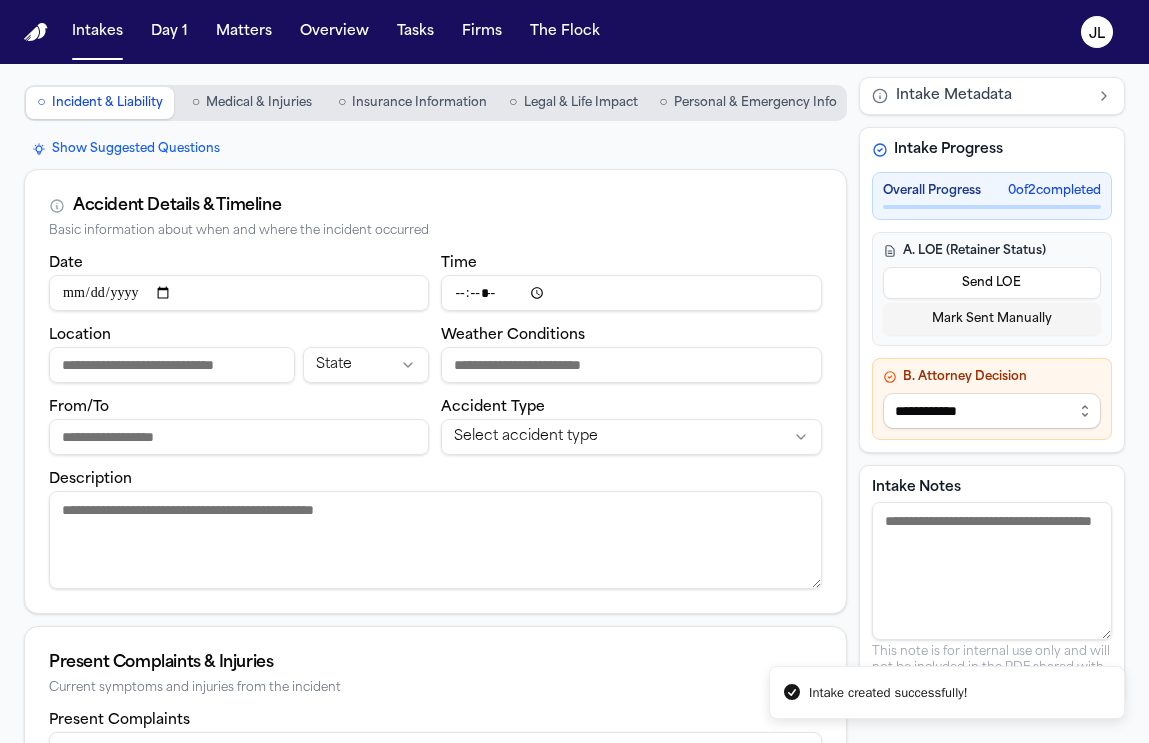scroll, scrollTop: 90, scrollLeft: 0, axis: vertical 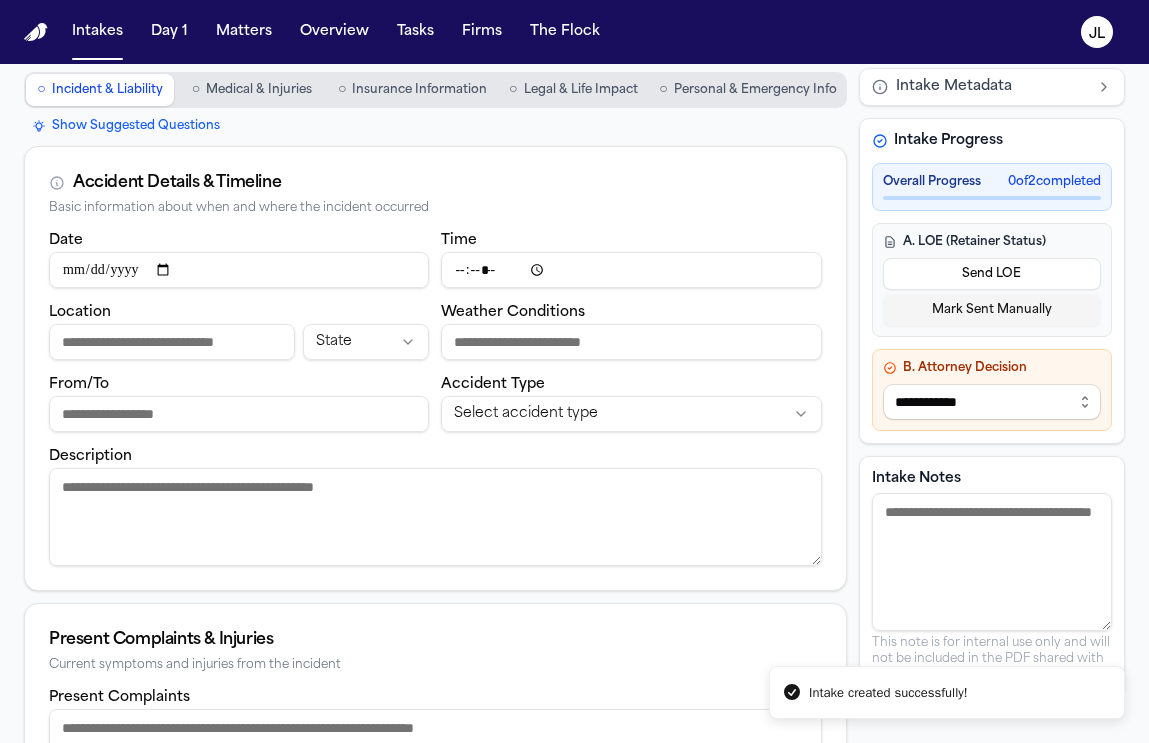 click on "Date" at bounding box center [239, 270] 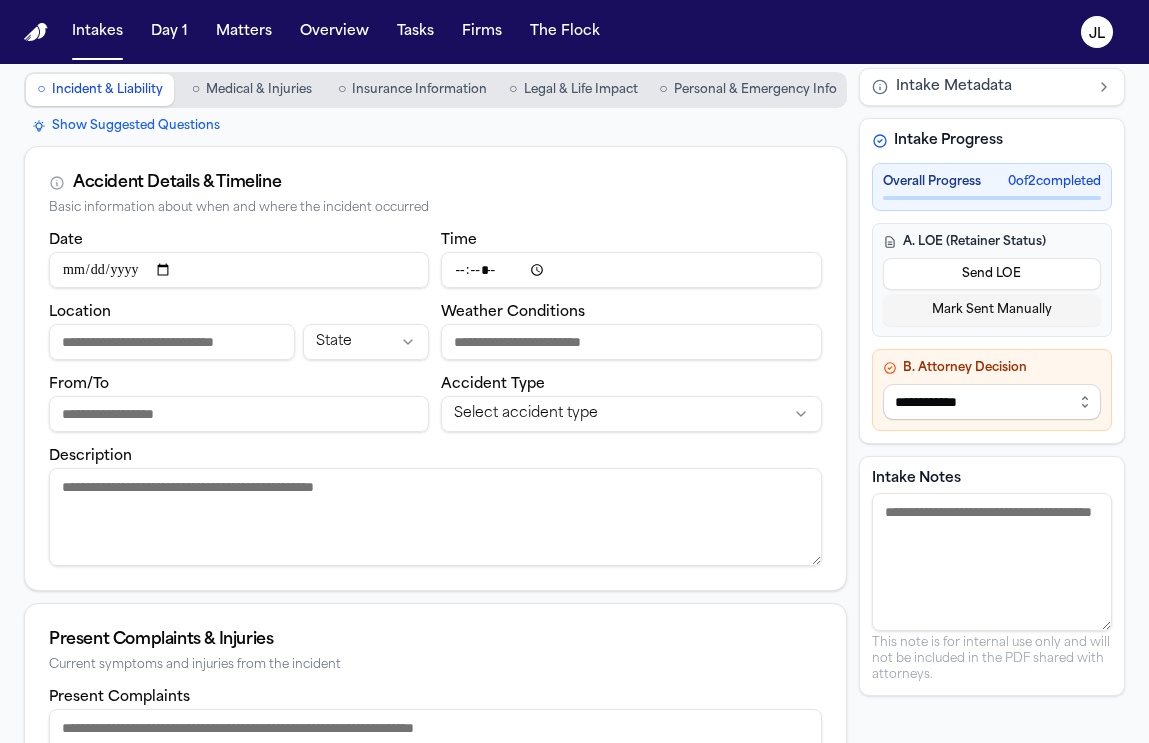 click on "Date" at bounding box center [239, 270] 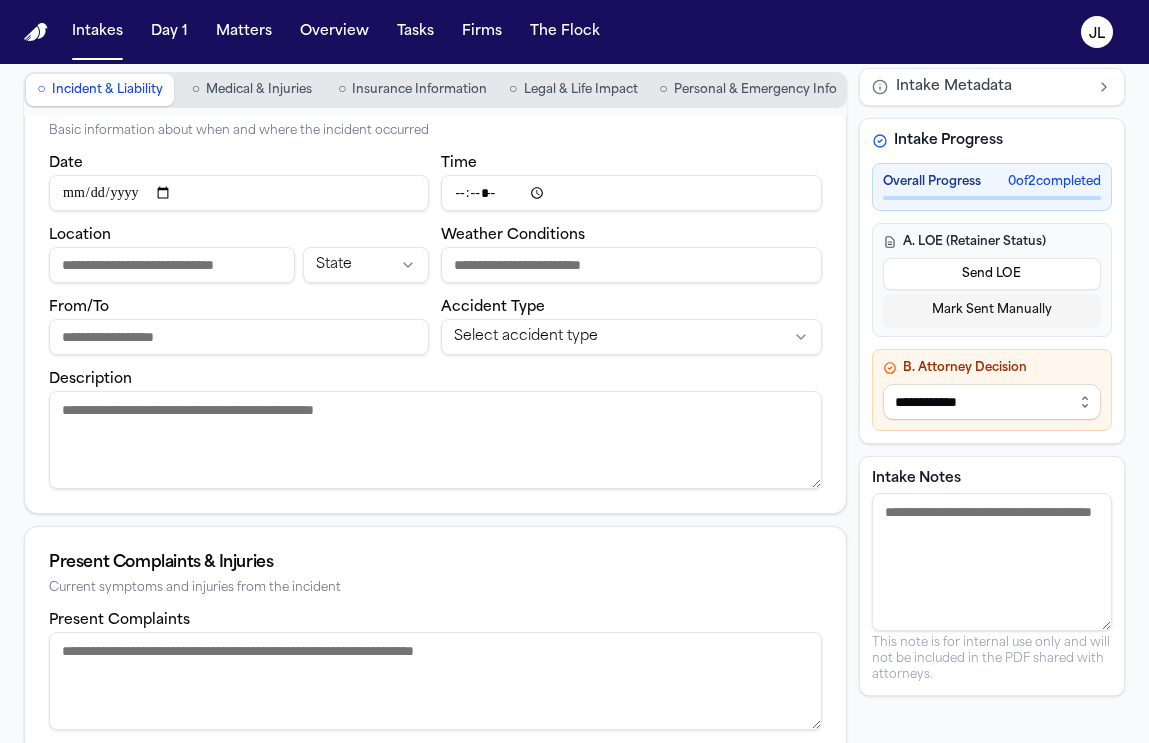 scroll, scrollTop: 190, scrollLeft: 0, axis: vertical 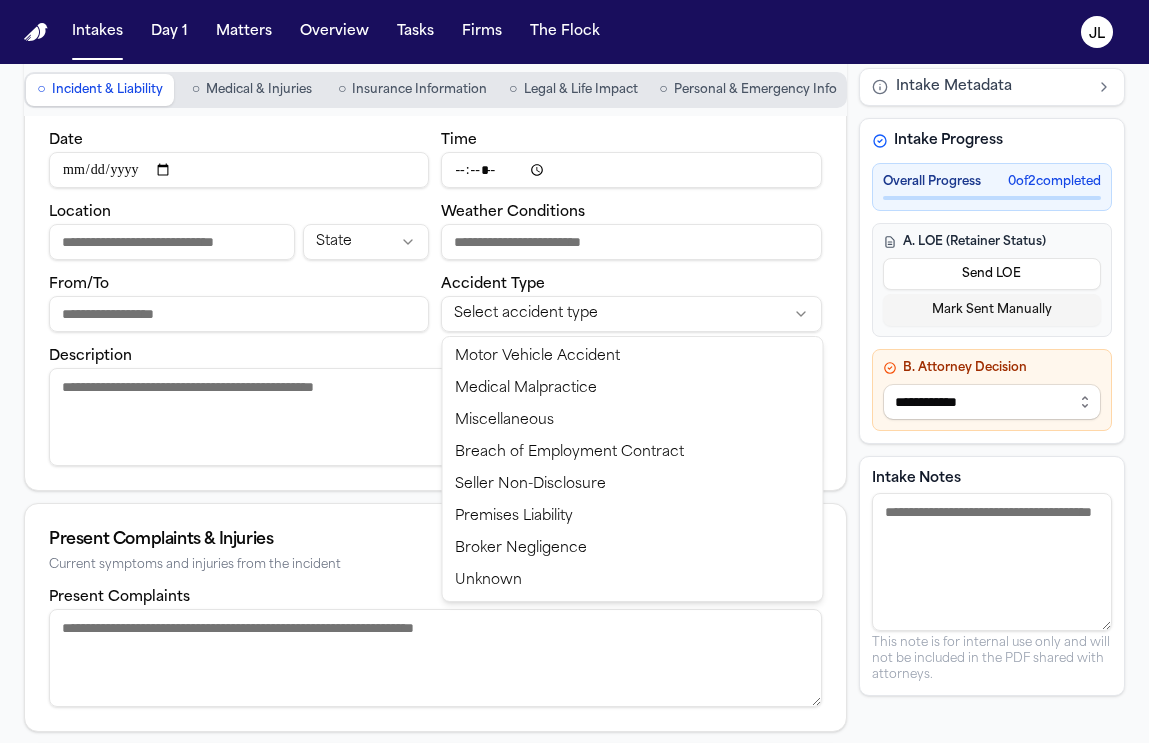 click on "**********" at bounding box center (574, 371) 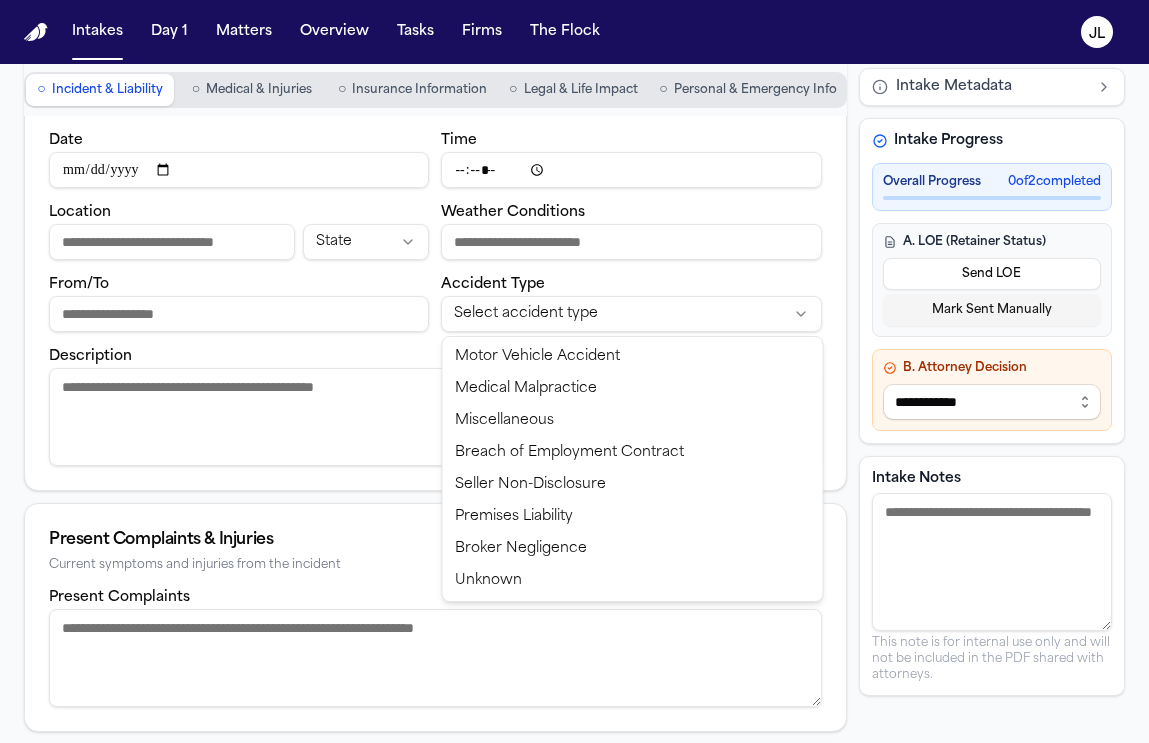 click on "**********" at bounding box center (574, 371) 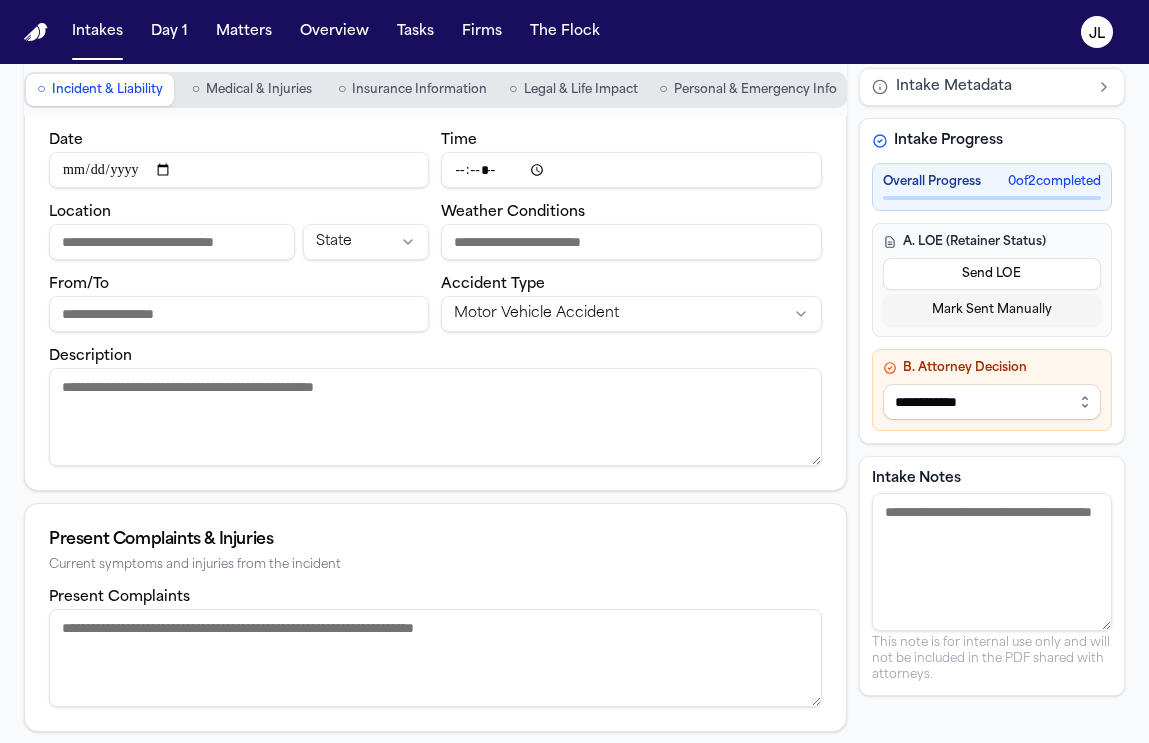 click on "Description" at bounding box center (435, 417) 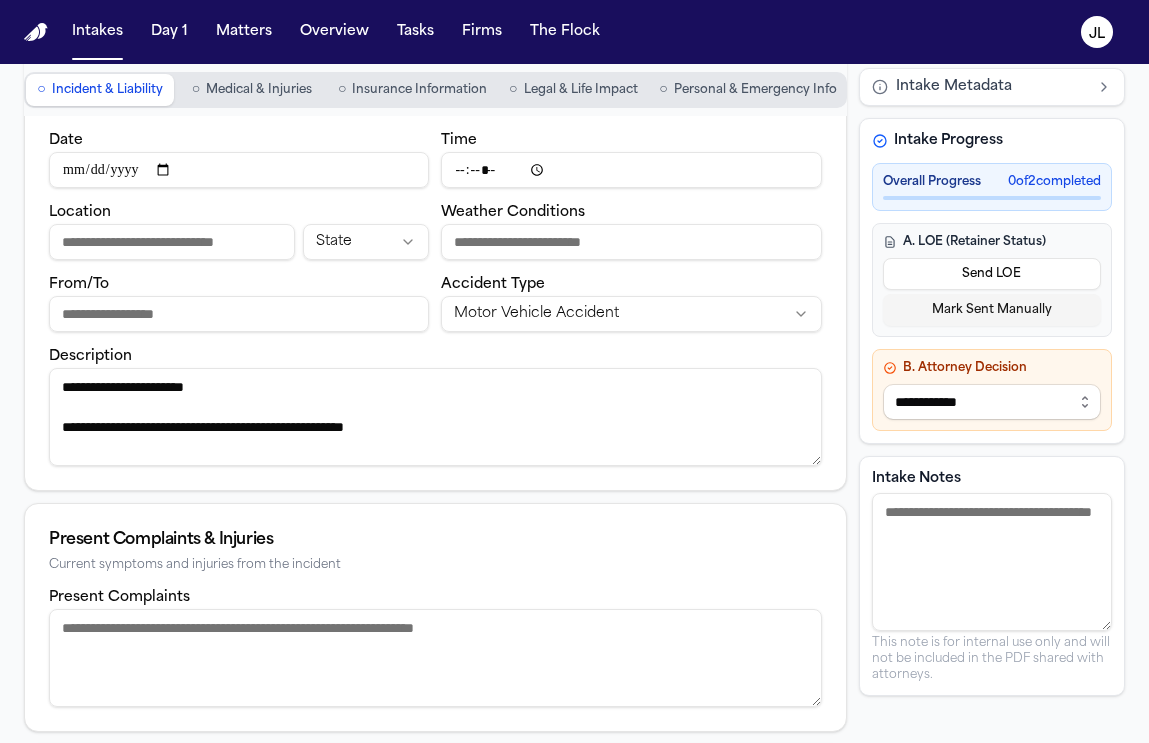 scroll, scrollTop: 13, scrollLeft: 0, axis: vertical 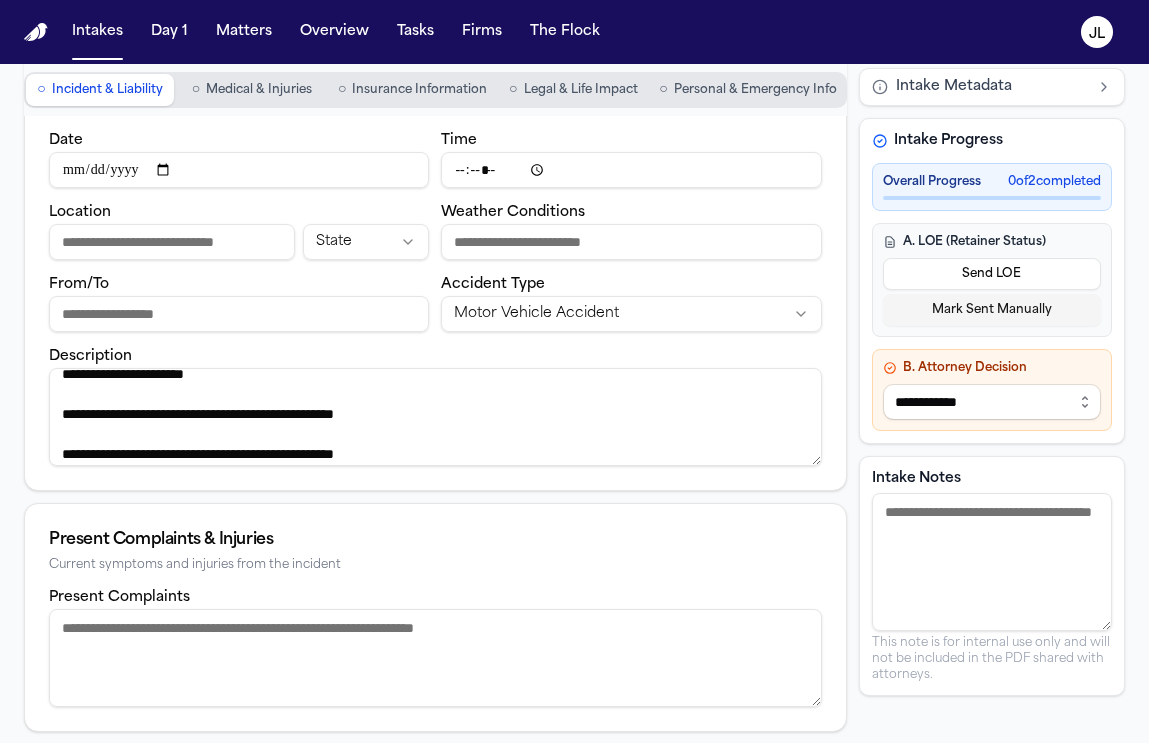 drag, startPoint x: 432, startPoint y: 455, endPoint x: 387, endPoint y: 453, distance: 45.044422 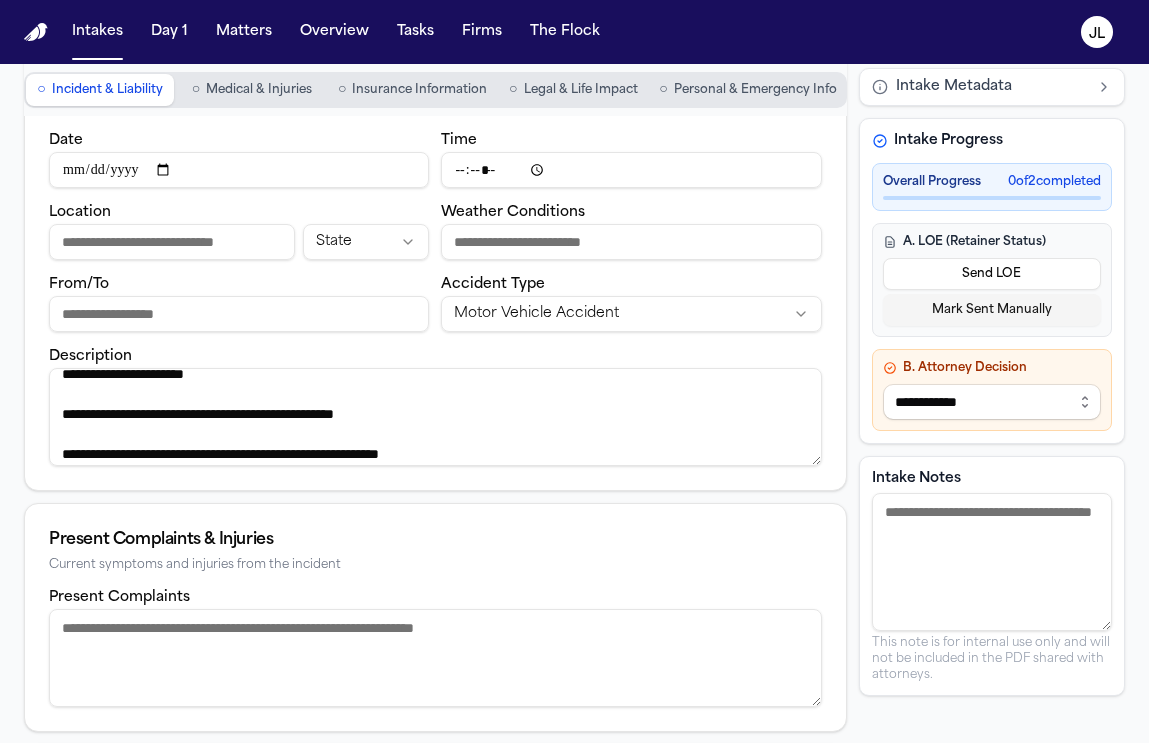 click on "**********" at bounding box center (435, 417) 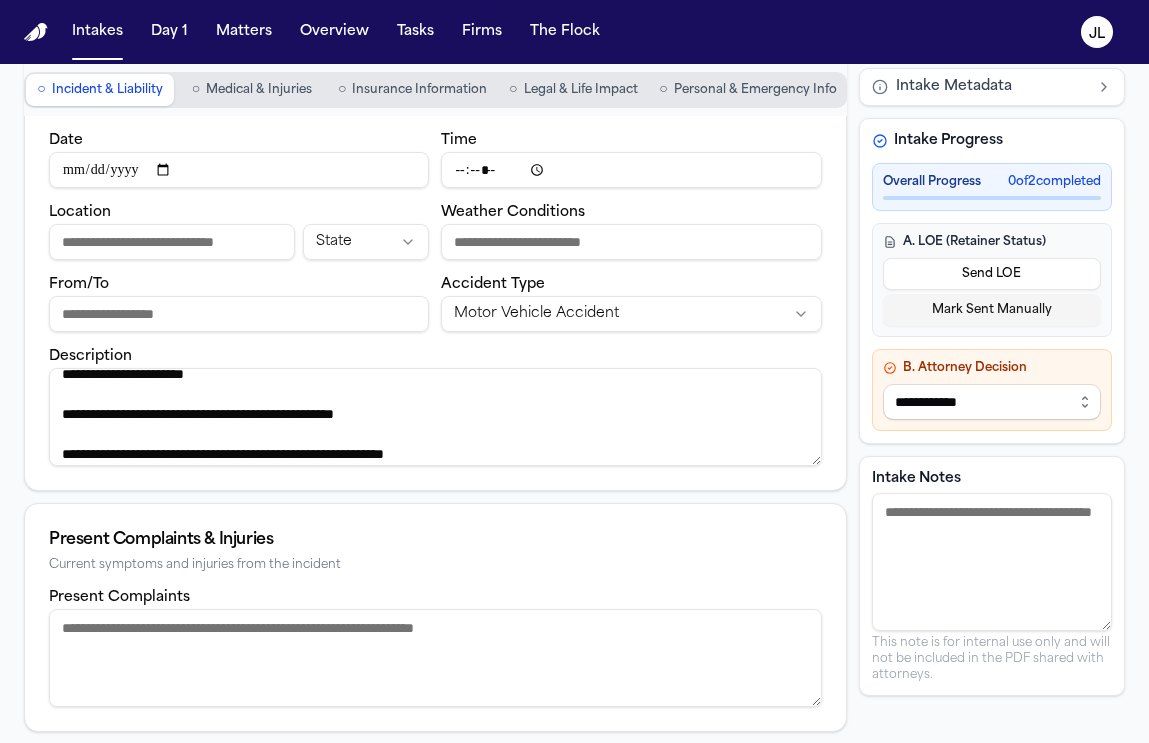 click on "**********" at bounding box center [435, 417] 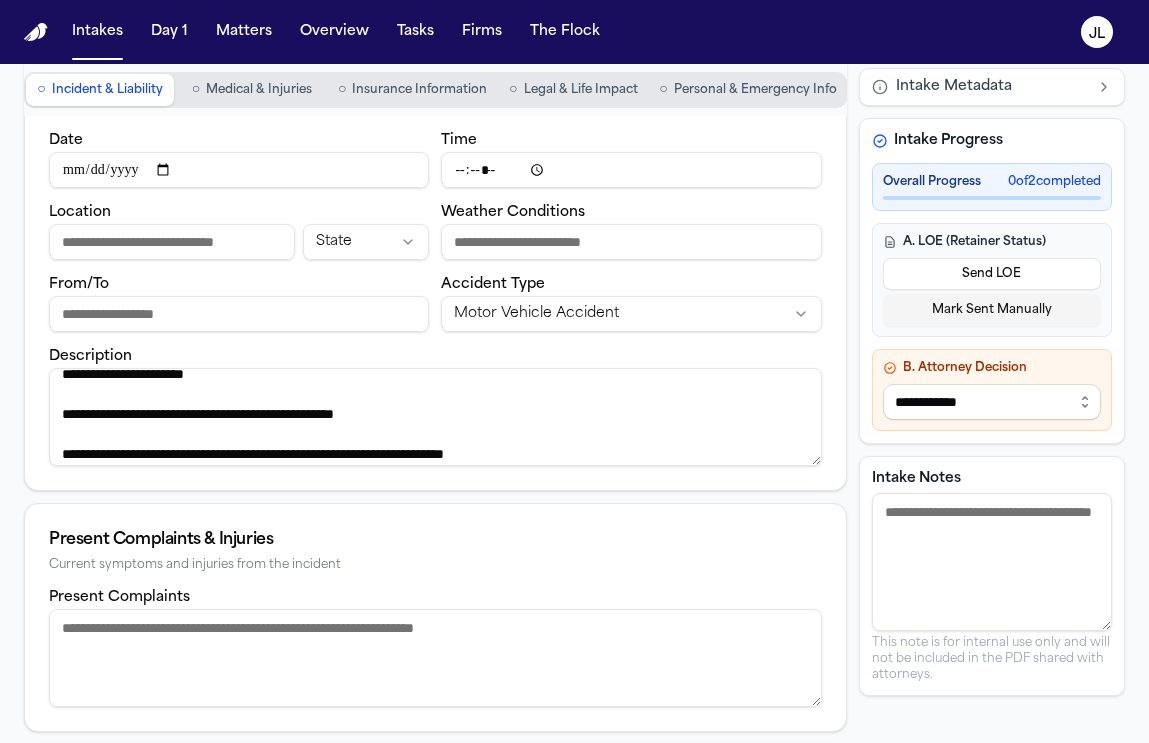 type on "**********" 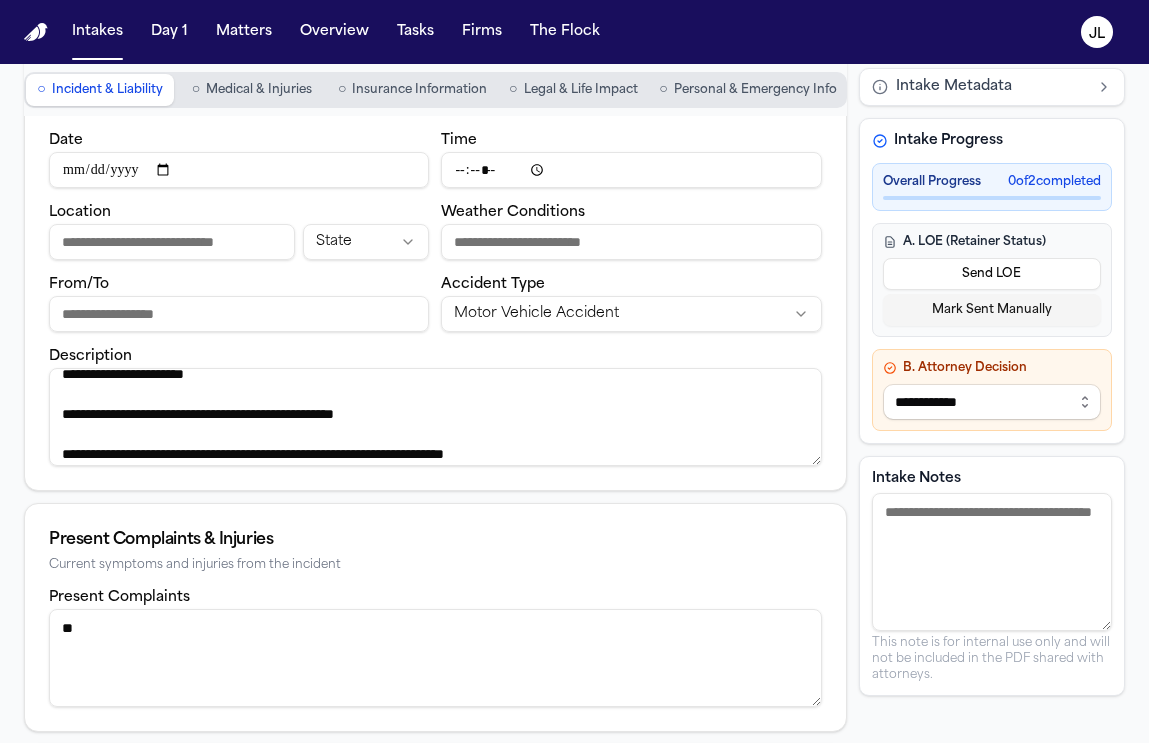 type on "*" 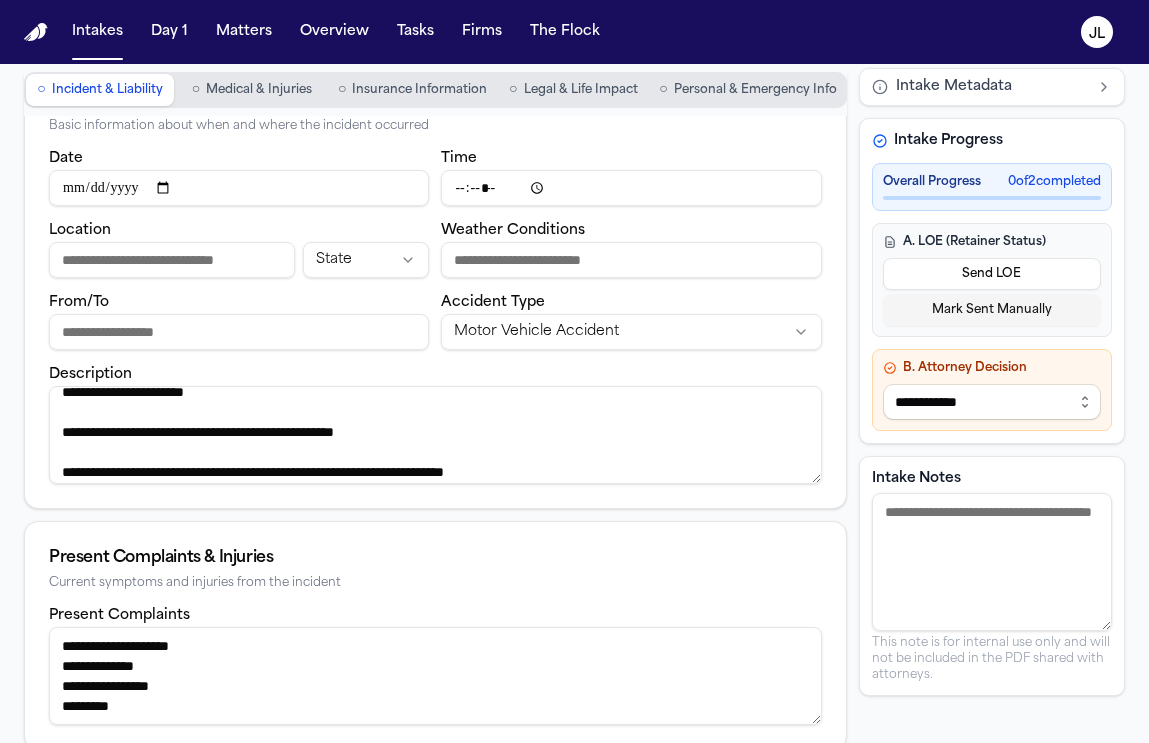 scroll, scrollTop: 320, scrollLeft: 0, axis: vertical 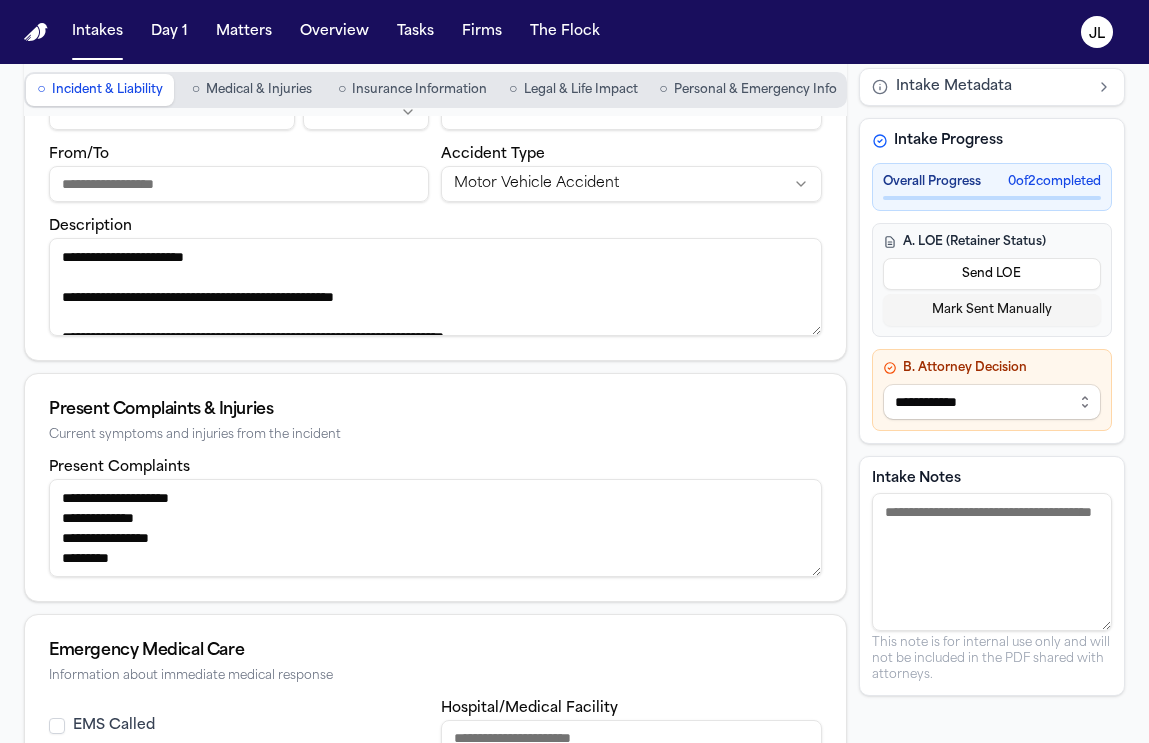 type on "**********" 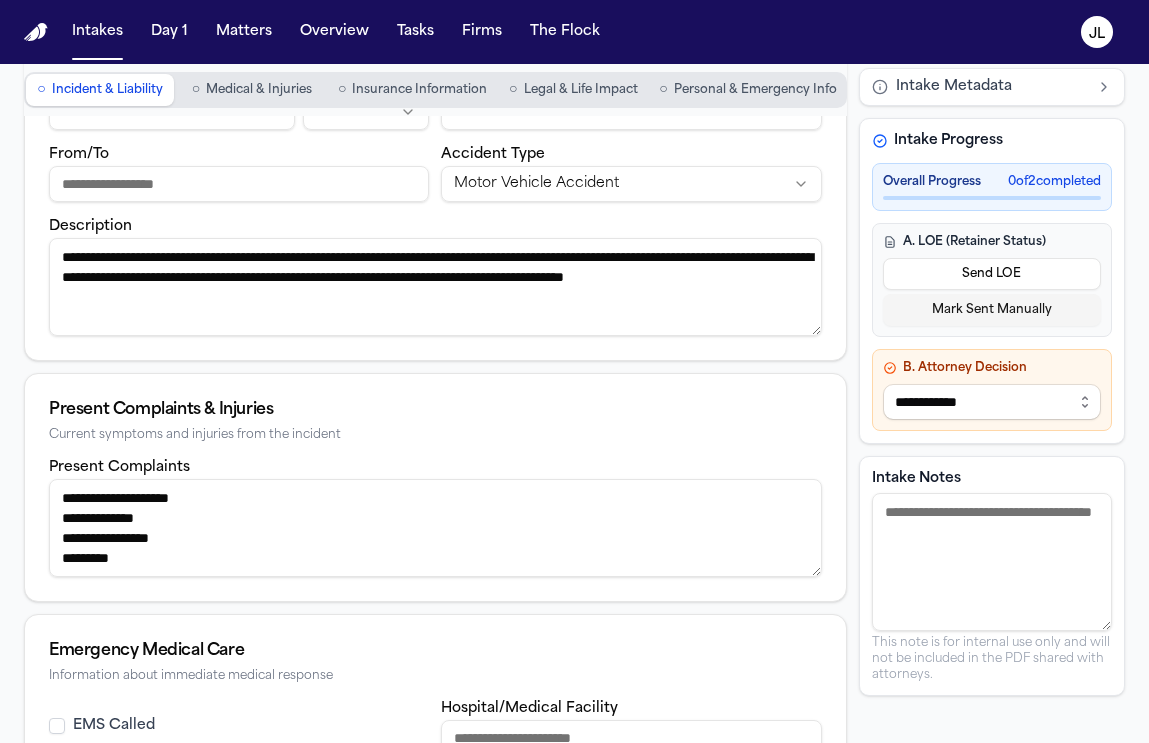 scroll, scrollTop: 13, scrollLeft: 0, axis: vertical 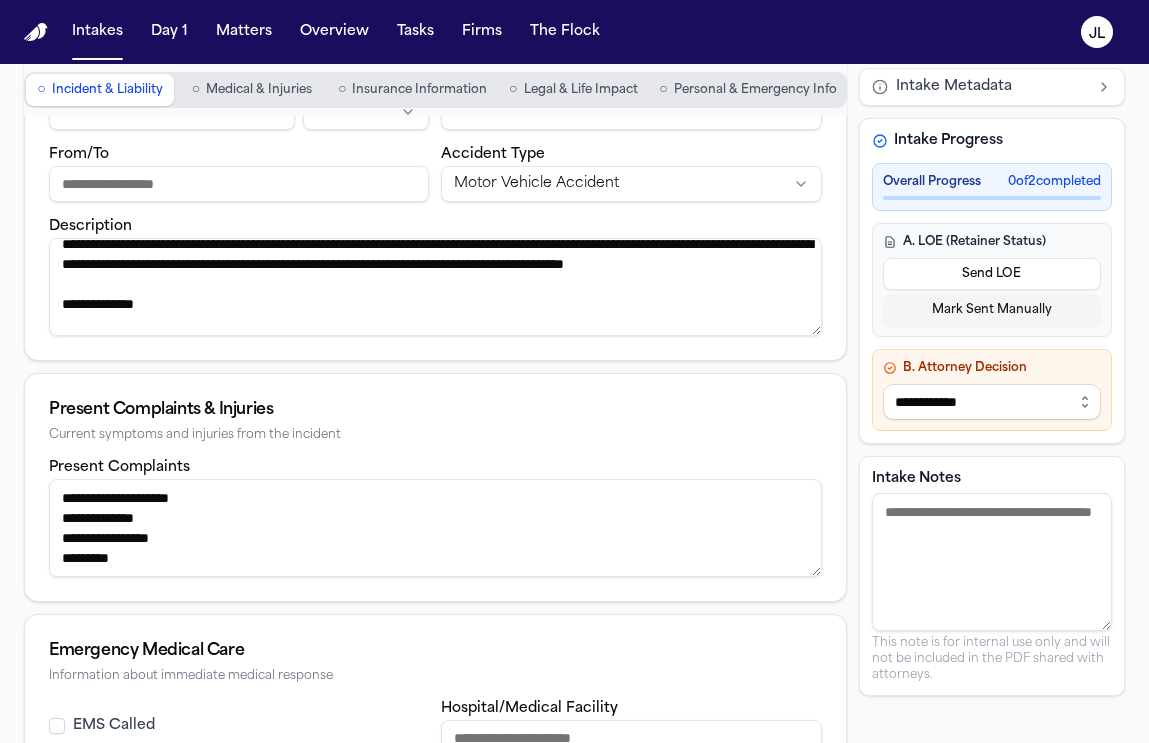 click on "**********" at bounding box center [435, 287] 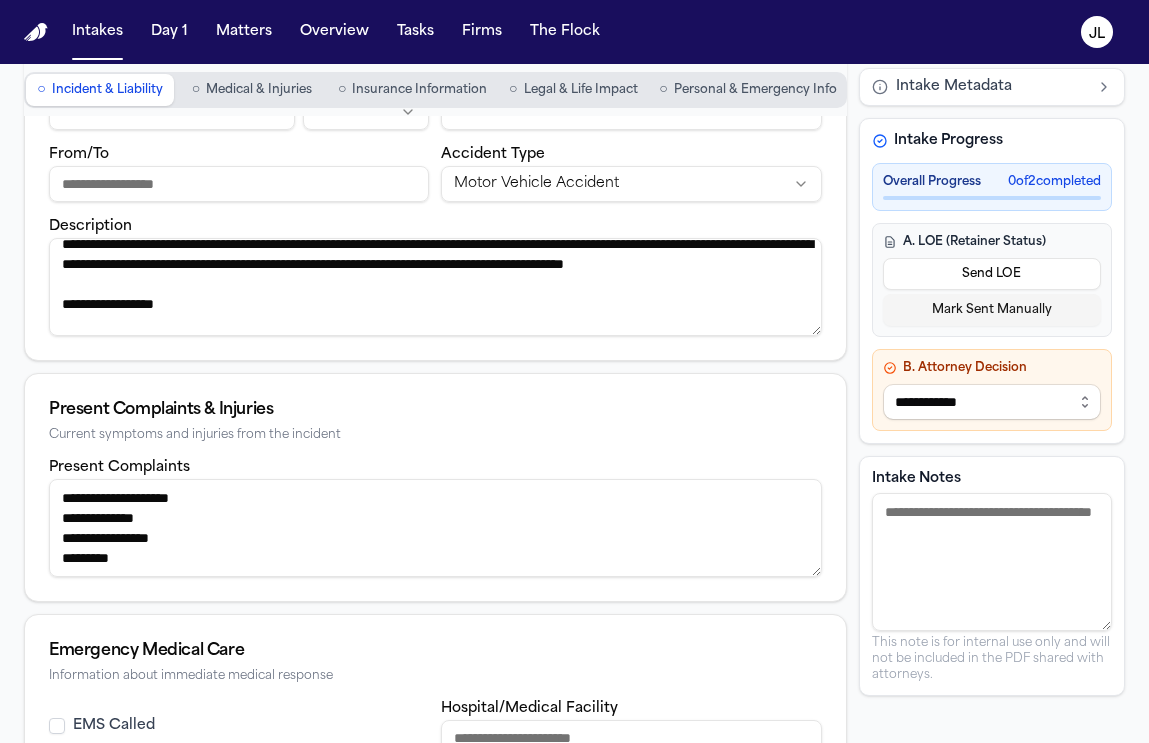 scroll, scrollTop: 0, scrollLeft: 0, axis: both 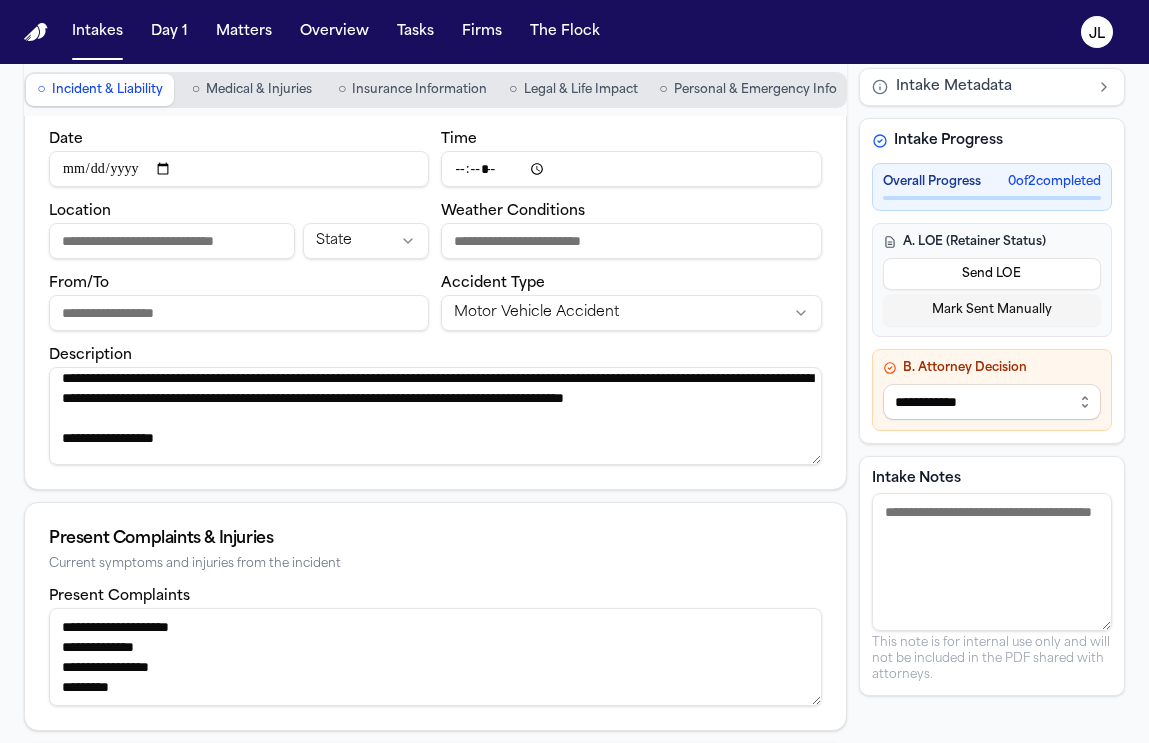 click on "**********" at bounding box center (435, 416) 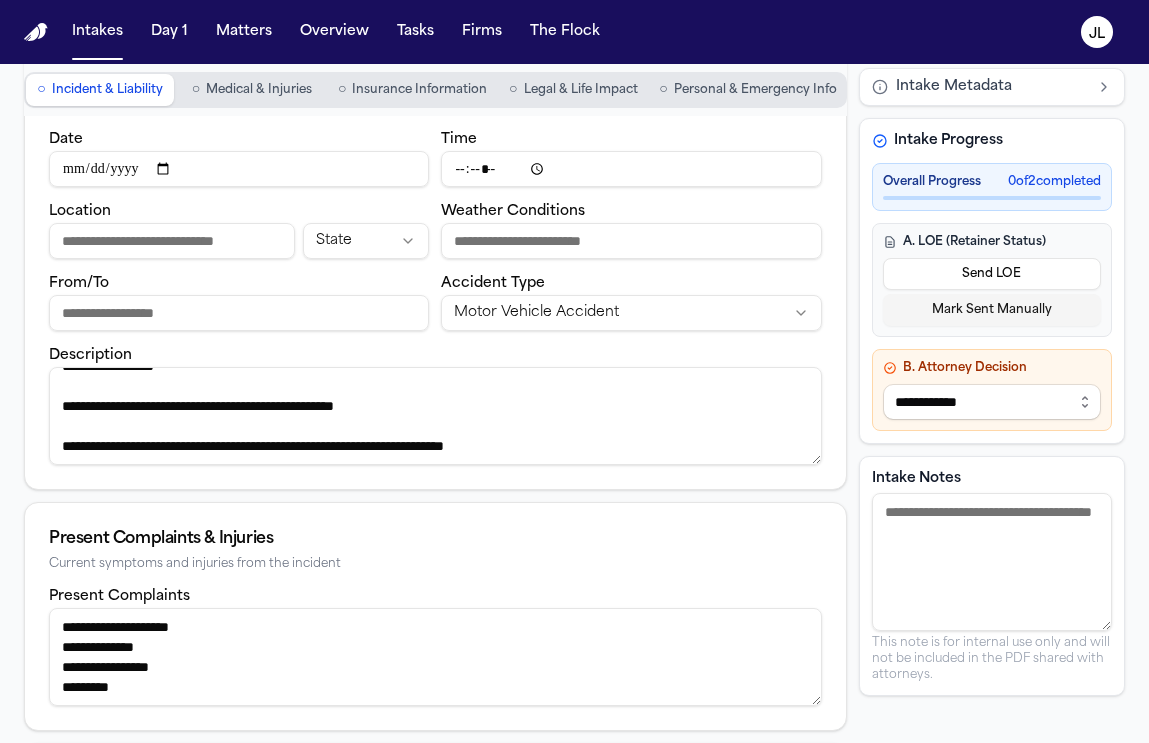 scroll, scrollTop: 100, scrollLeft: 0, axis: vertical 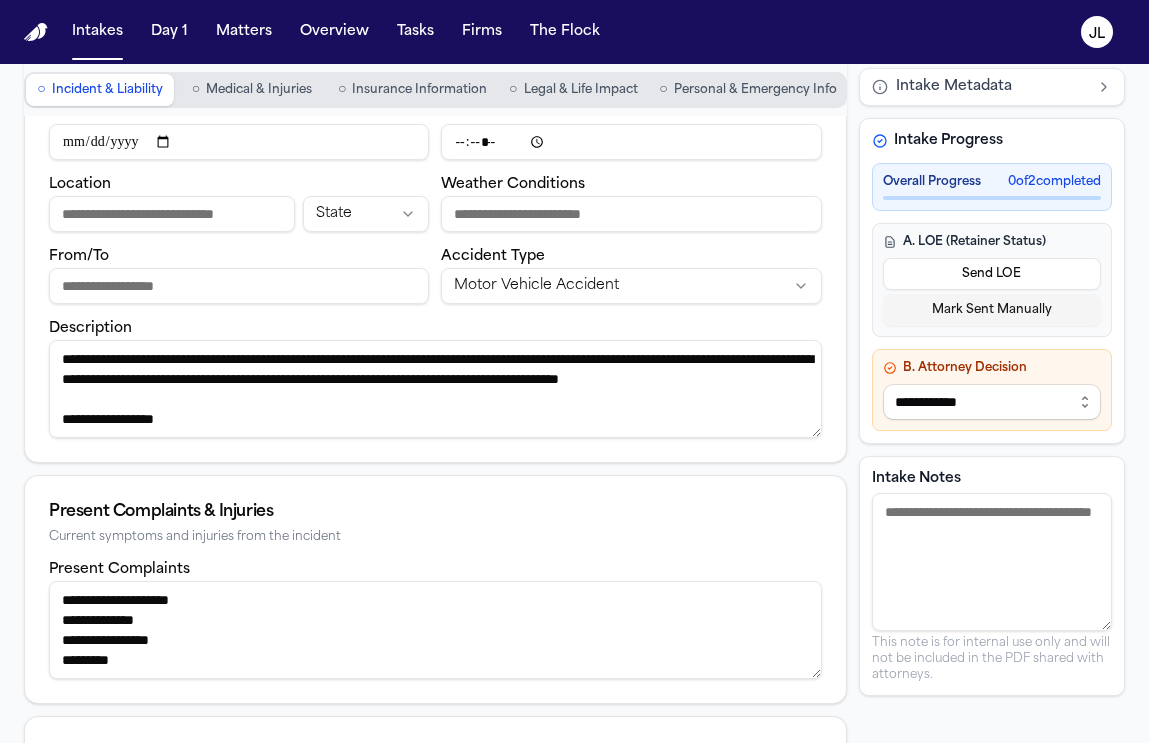 drag, startPoint x: 454, startPoint y: 405, endPoint x: 696, endPoint y: 380, distance: 243.2879 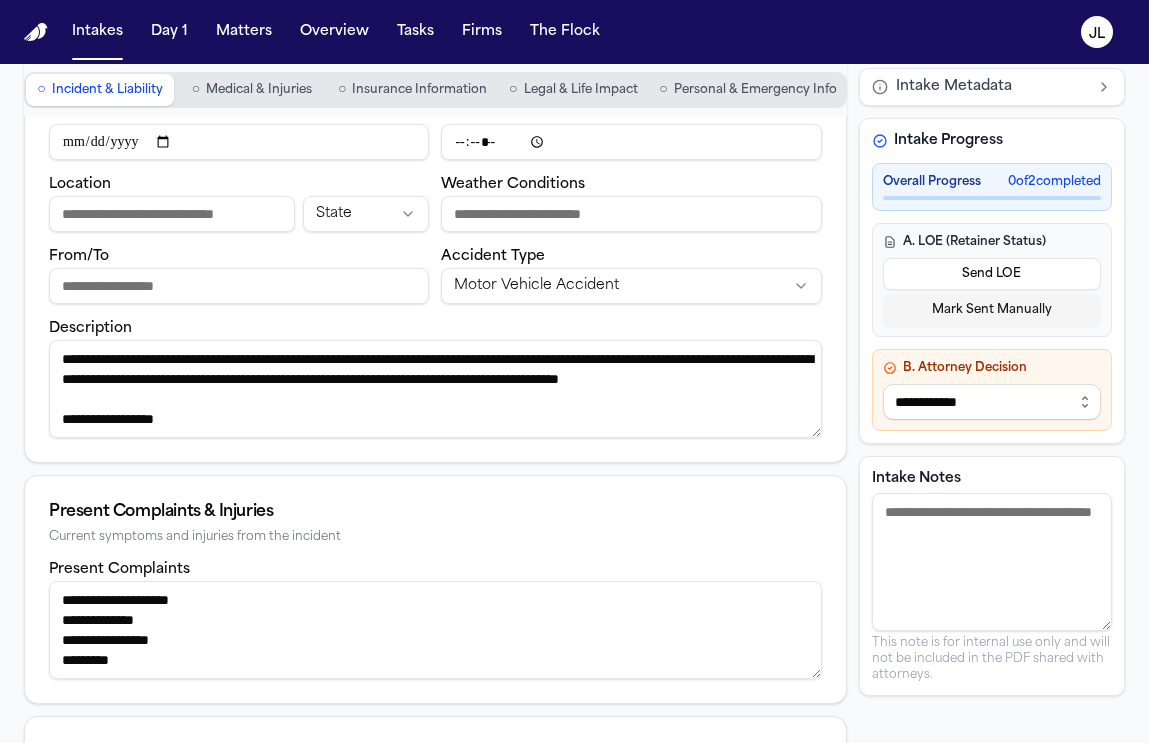 click on "**********" at bounding box center (435, 389) 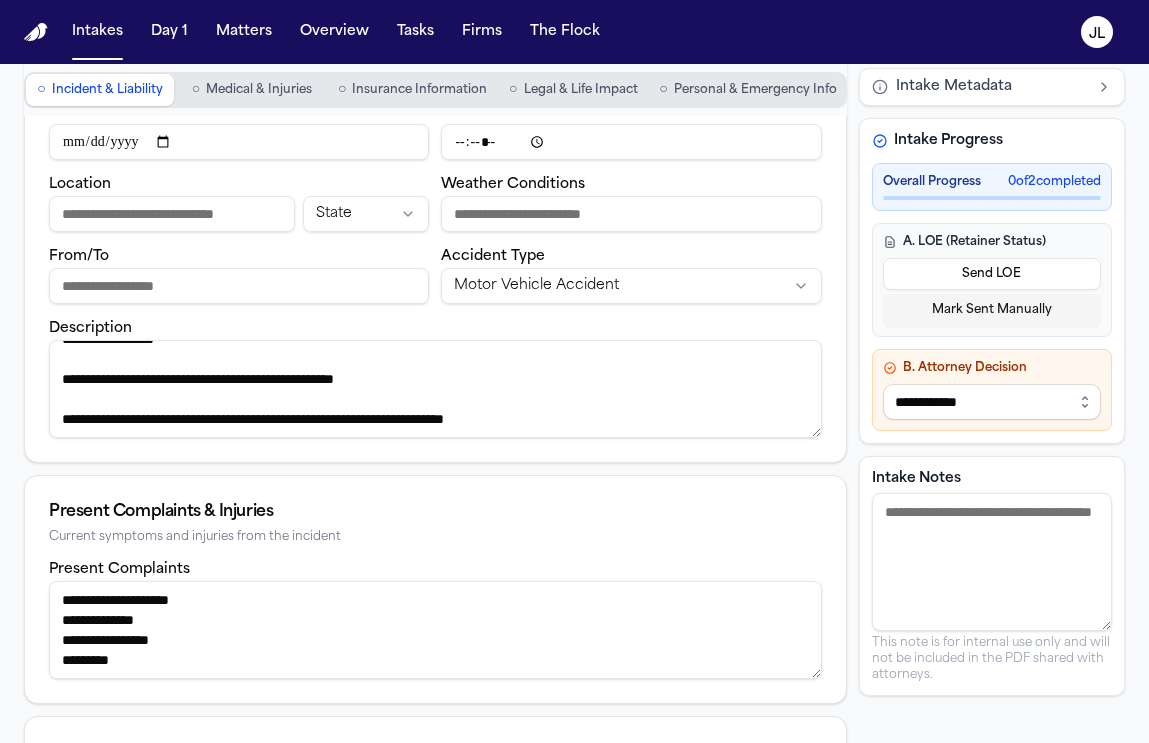 scroll, scrollTop: 100, scrollLeft: 0, axis: vertical 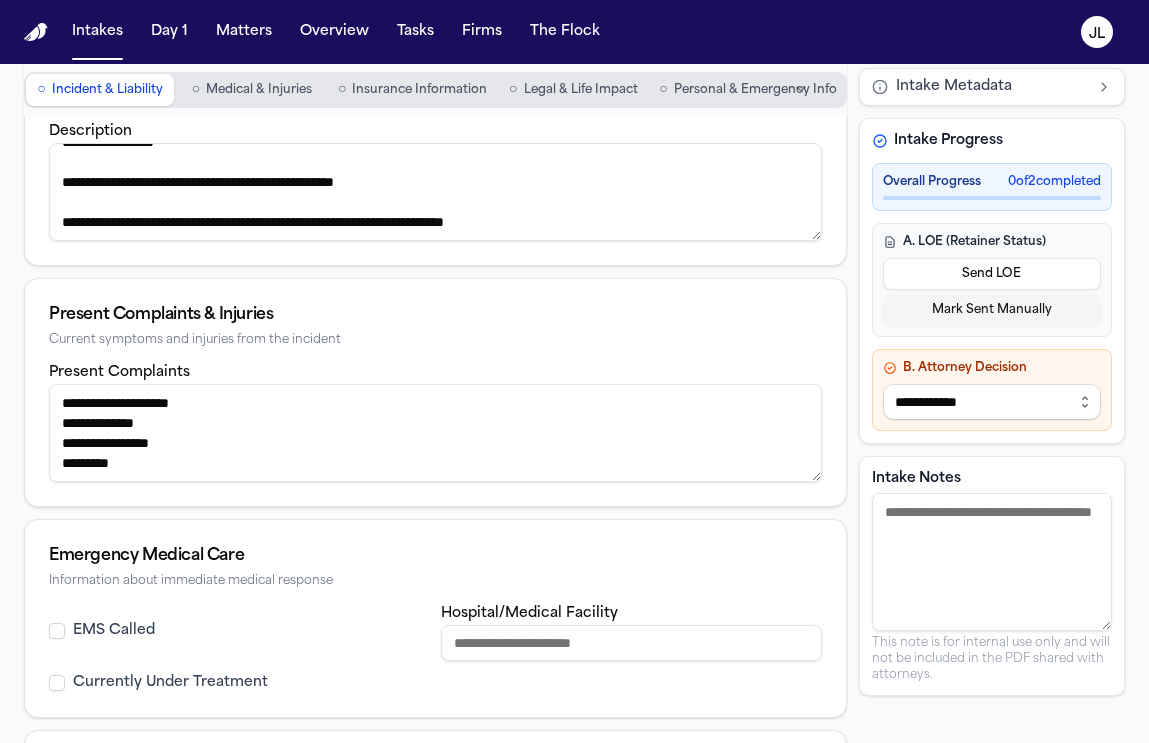 click on "**********" at bounding box center (435, 192) 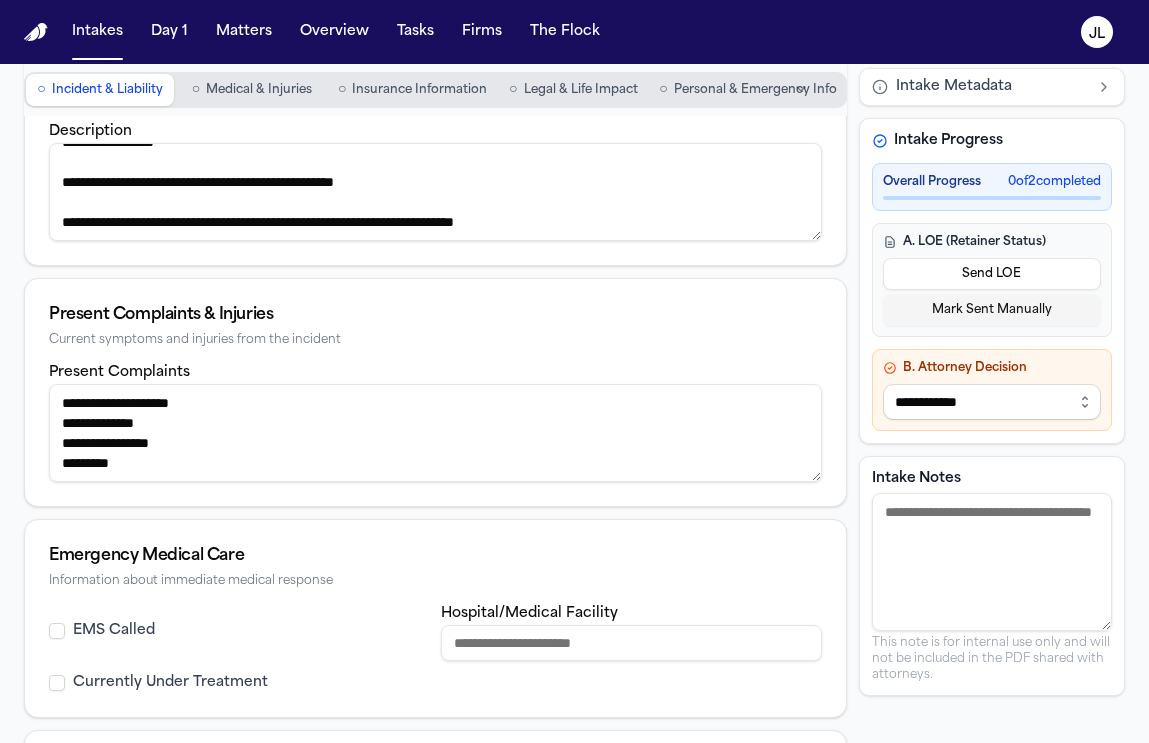 scroll, scrollTop: 133, scrollLeft: 0, axis: vertical 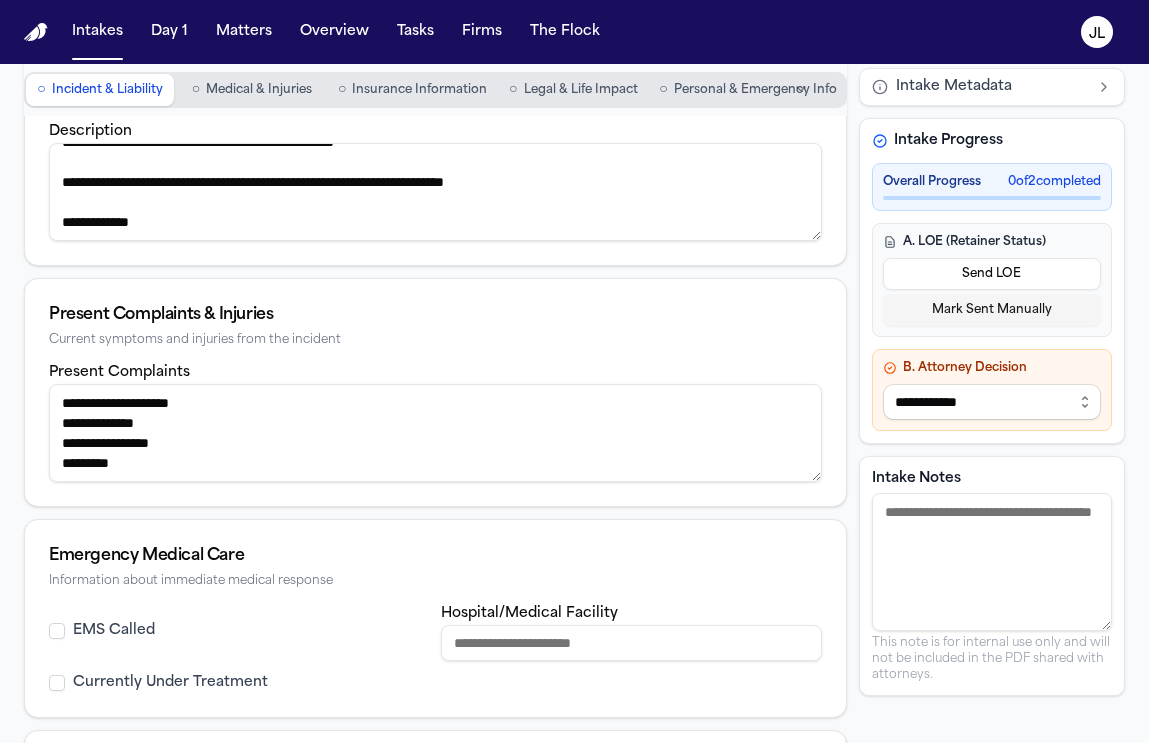drag, startPoint x: 160, startPoint y: 229, endPoint x: 55, endPoint y: 225, distance: 105.076164 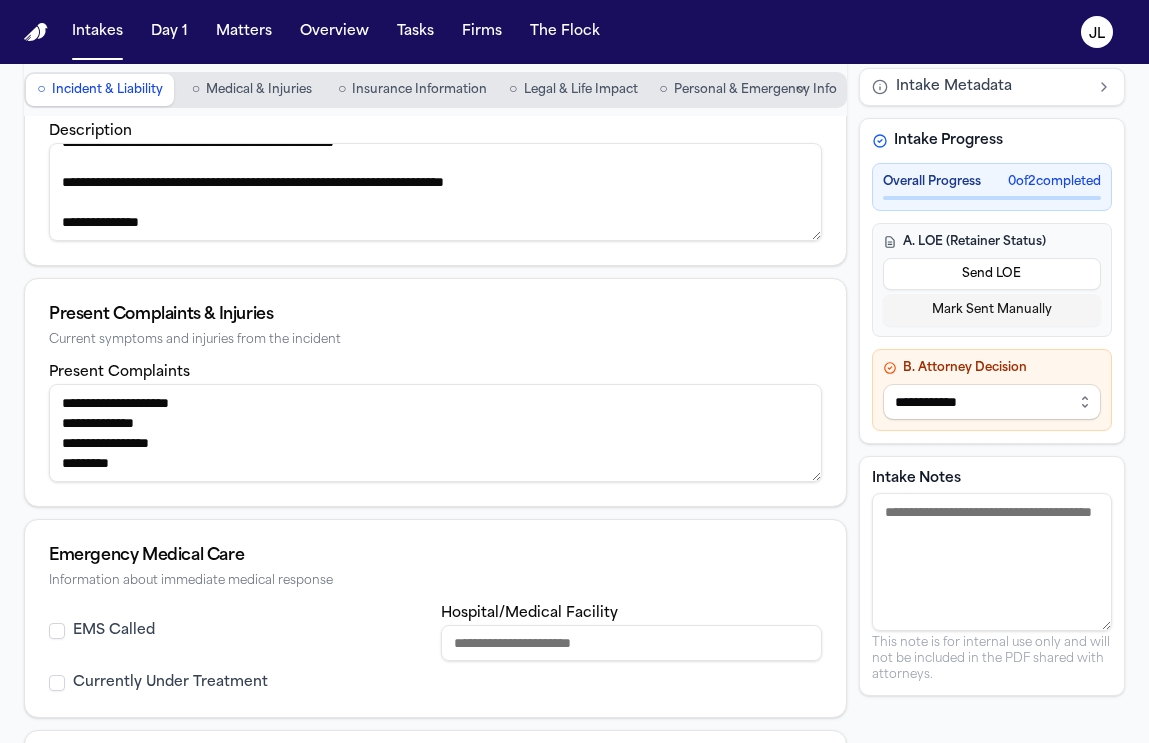 scroll, scrollTop: 140, scrollLeft: 0, axis: vertical 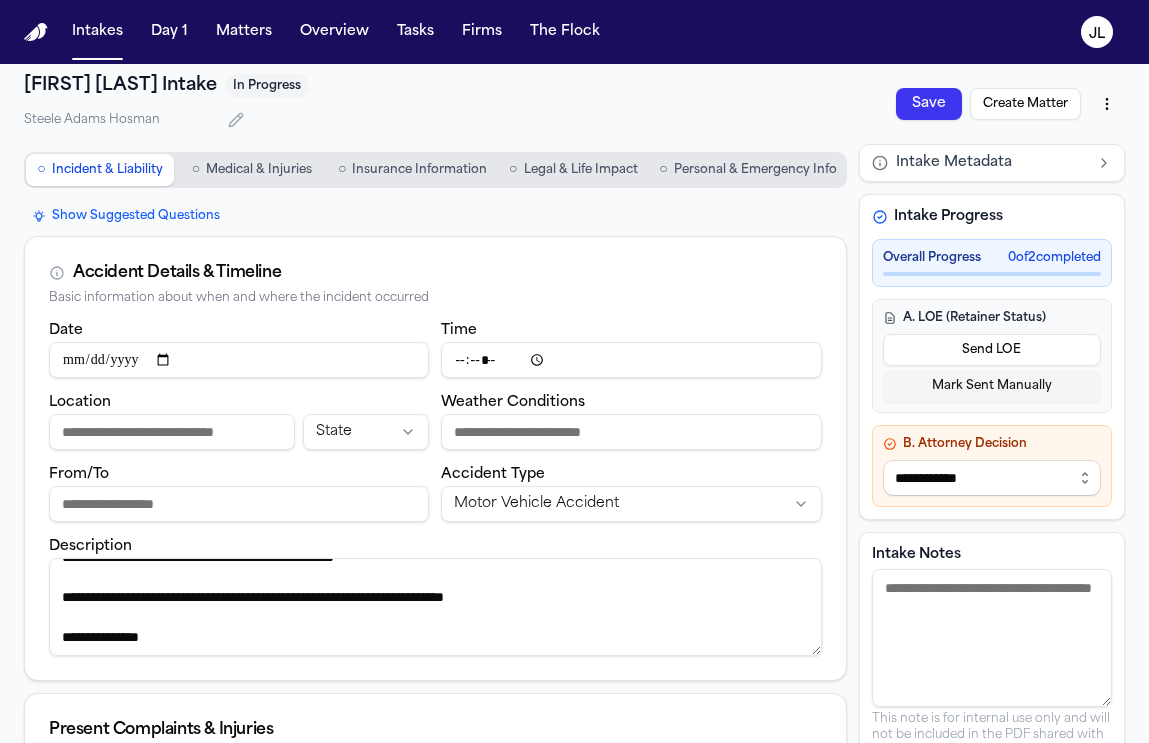 type on "**********" 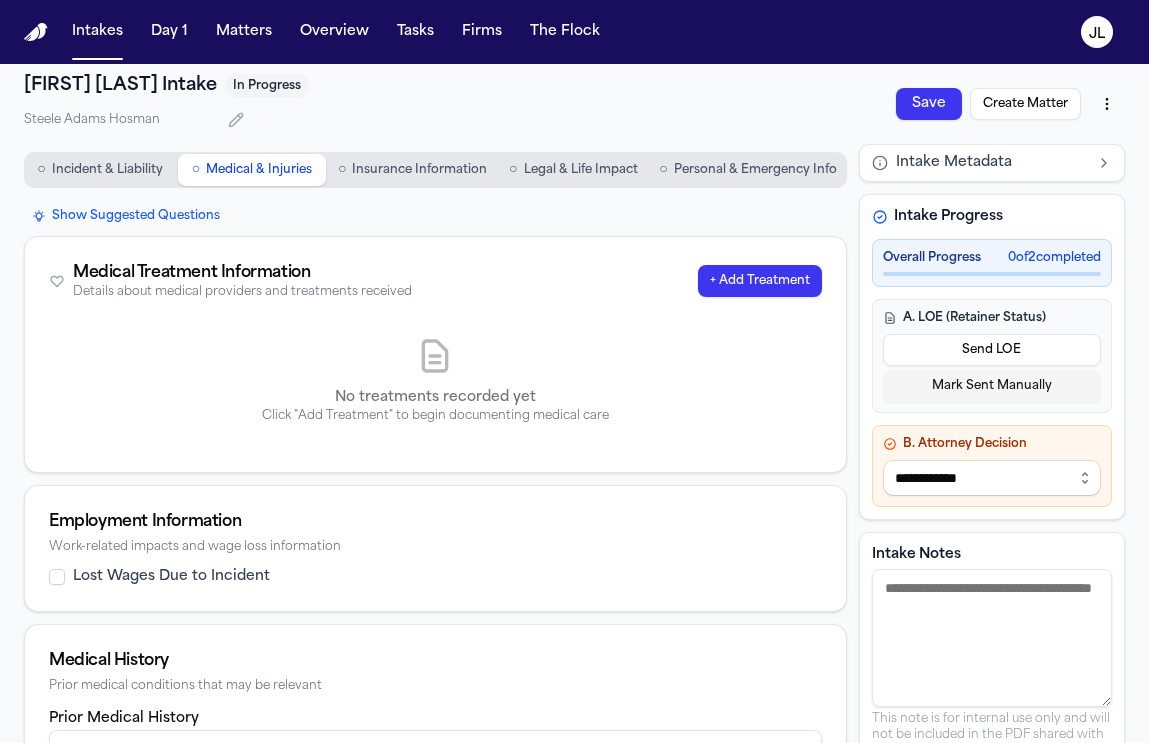 click on "Insurance Information" at bounding box center (419, 170) 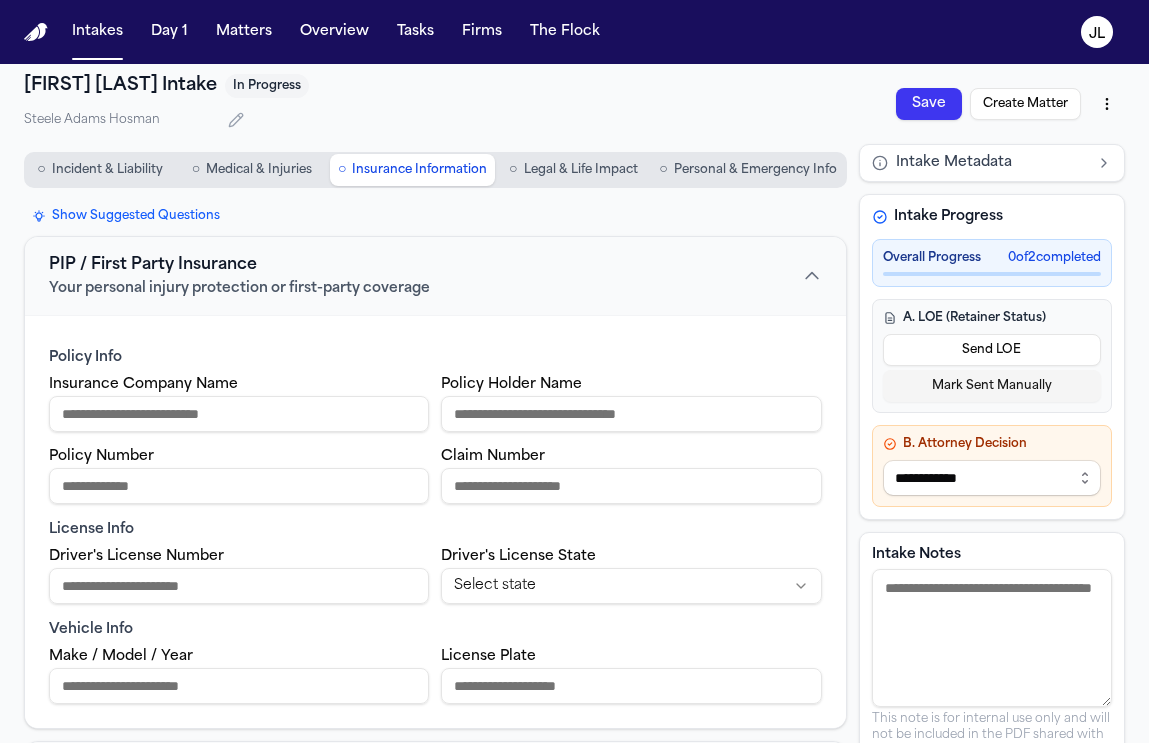 click on "○ Incident & Liability ○ Medical & Injuries ○ Insurance Information ○ Legal & Life Impact ○ Personal & Emergency Info" at bounding box center [435, 170] 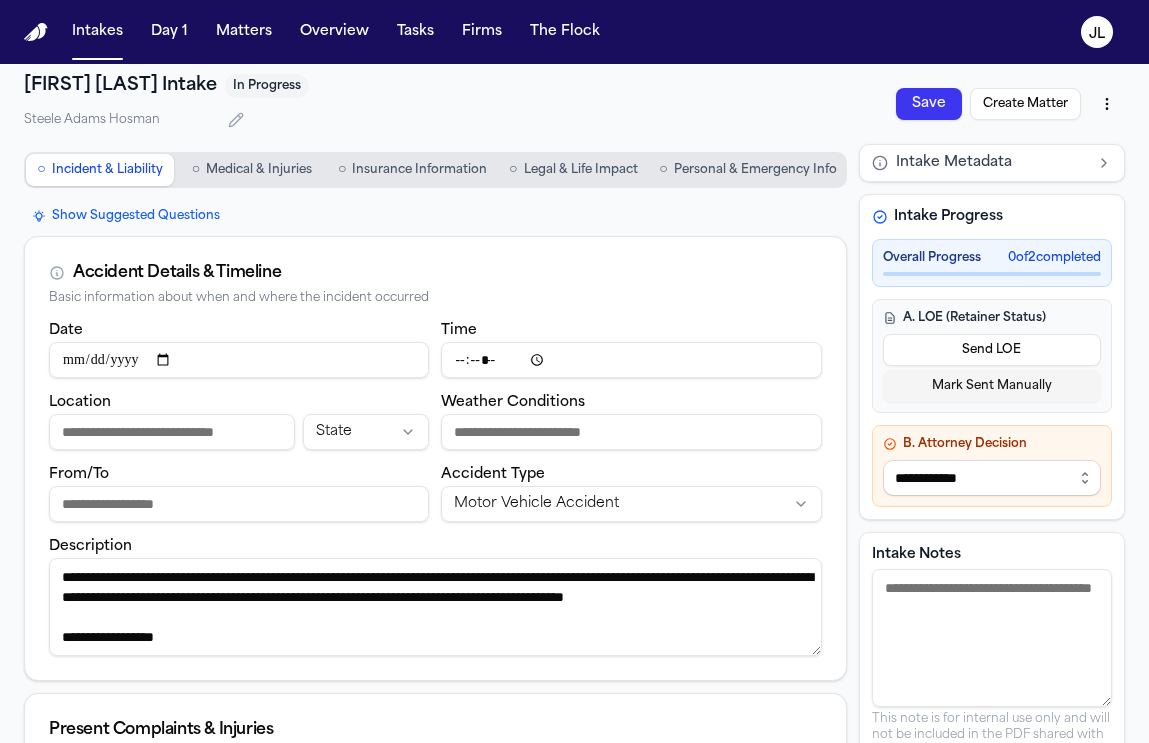 click on "Save" at bounding box center (929, 104) 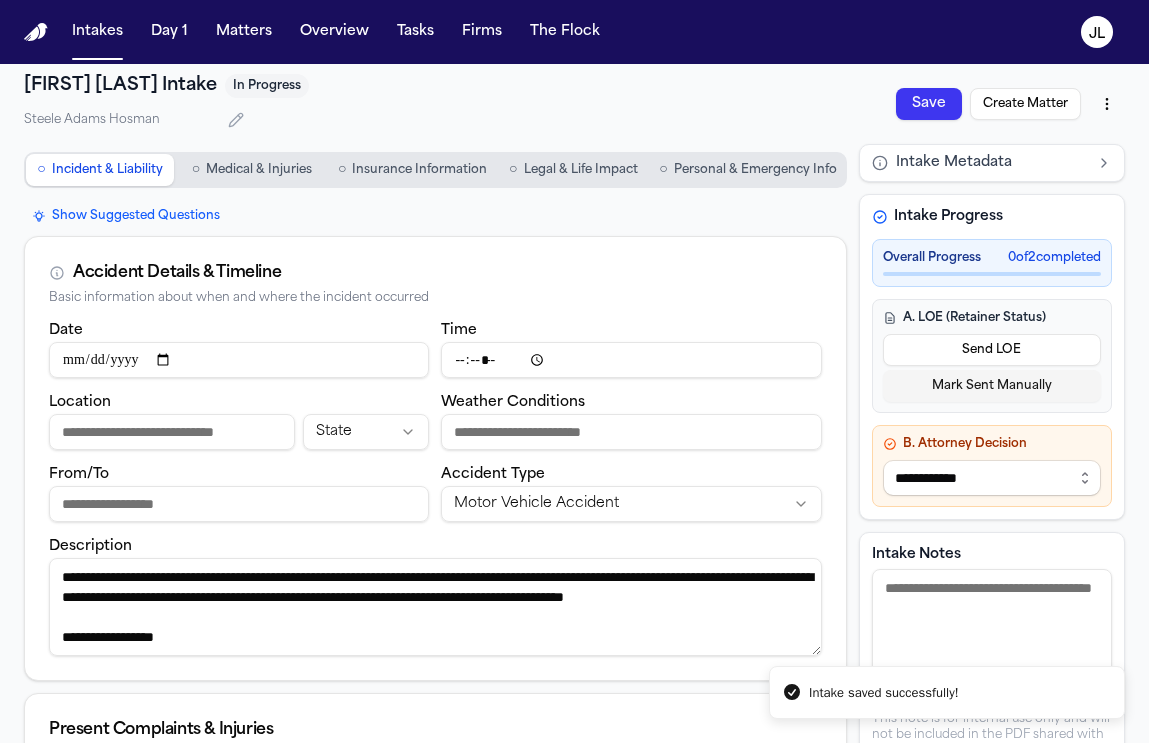 click on "Create Matter" at bounding box center [1025, 104] 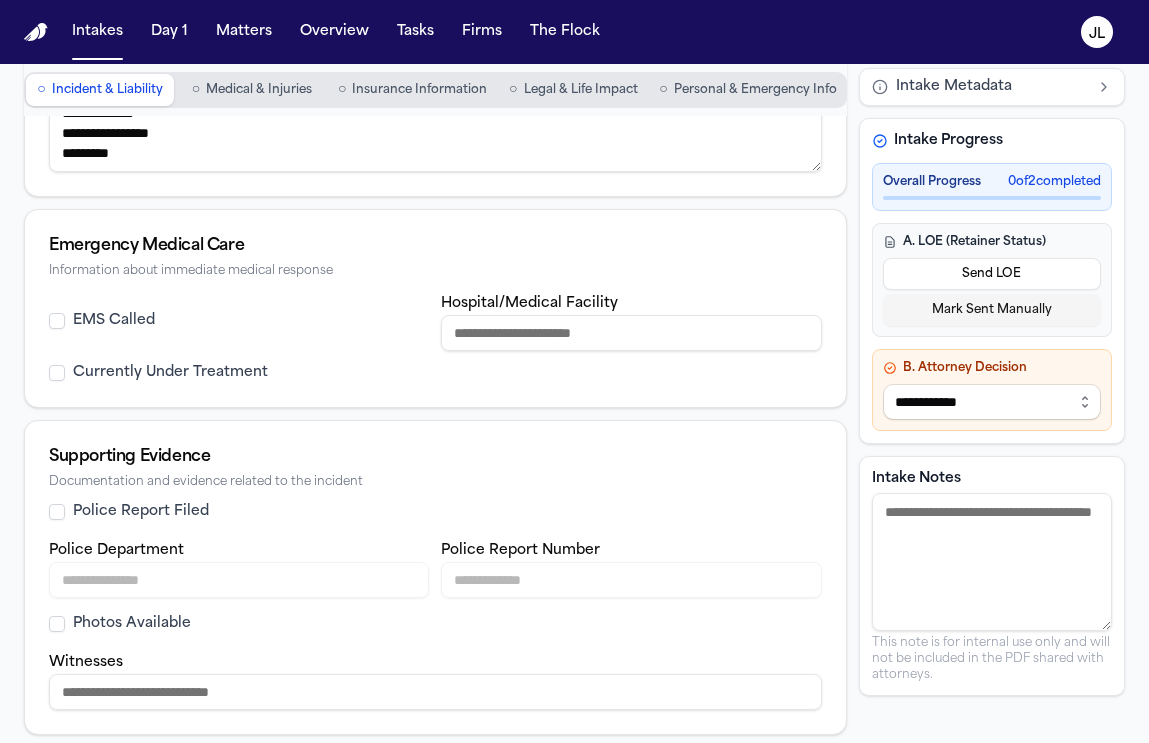 scroll, scrollTop: 0, scrollLeft: 0, axis: both 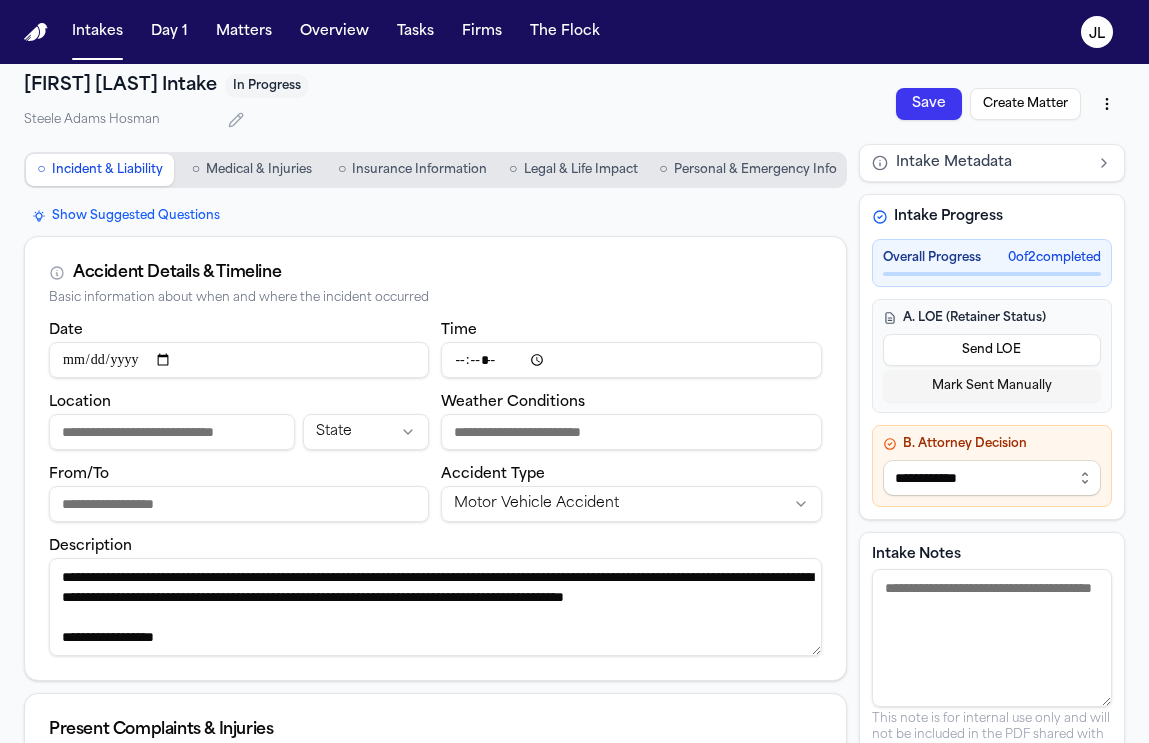 click on "○ Medical & Injuries" at bounding box center [252, 170] 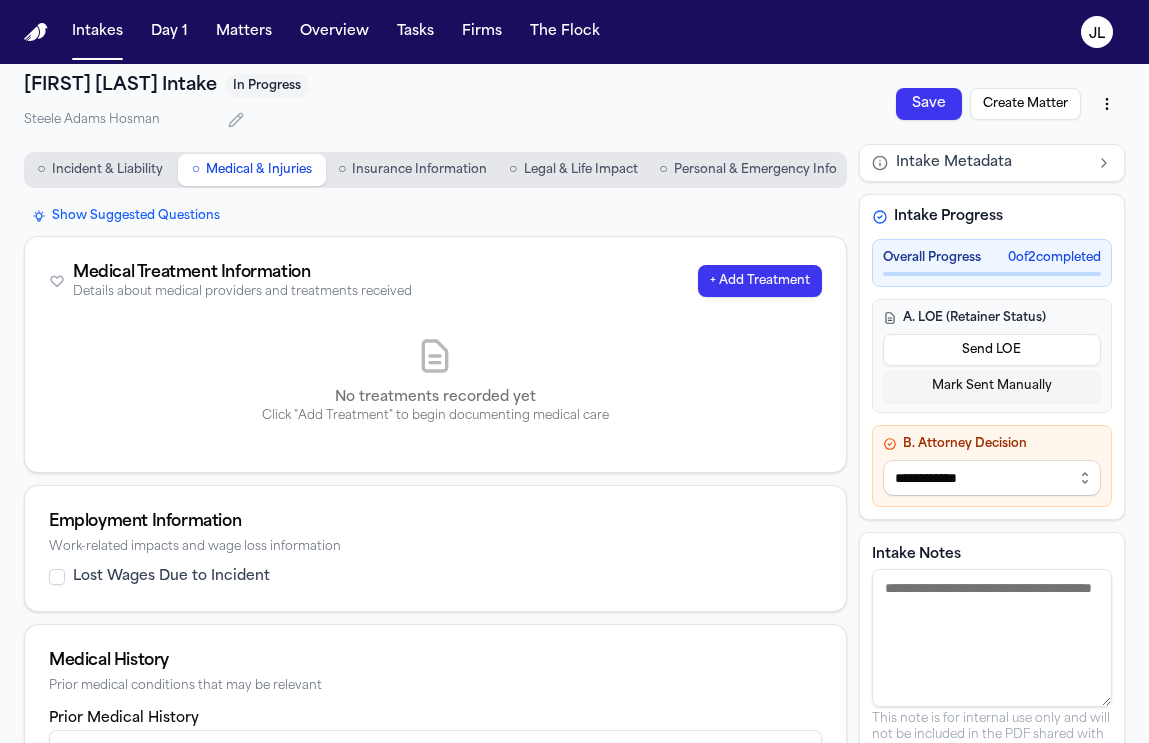 click on "Incident & Liability" at bounding box center [107, 170] 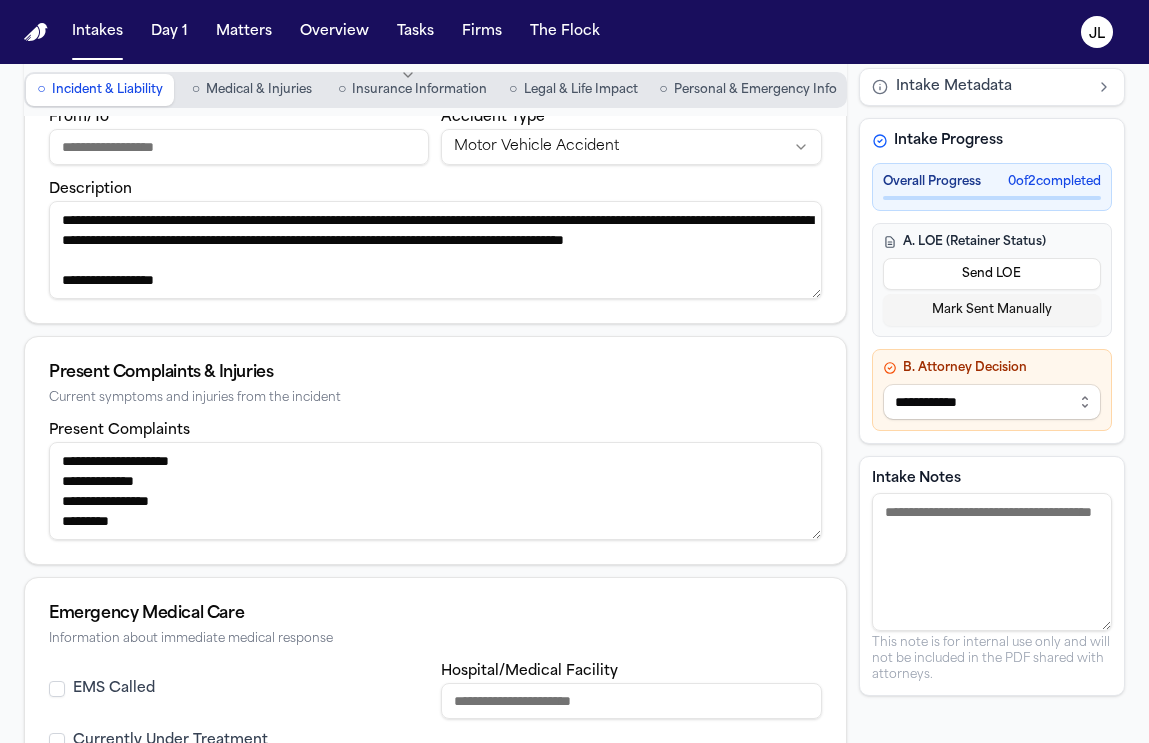 scroll, scrollTop: 0, scrollLeft: 0, axis: both 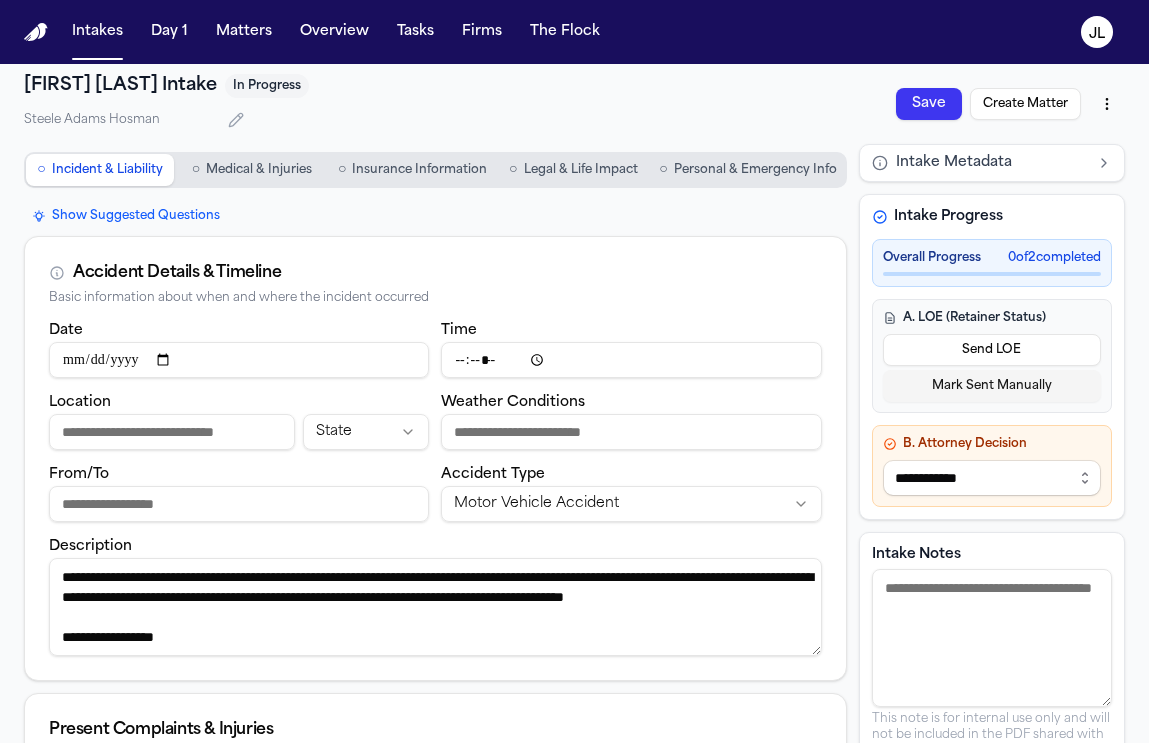click on "Create Matter" at bounding box center (1025, 104) 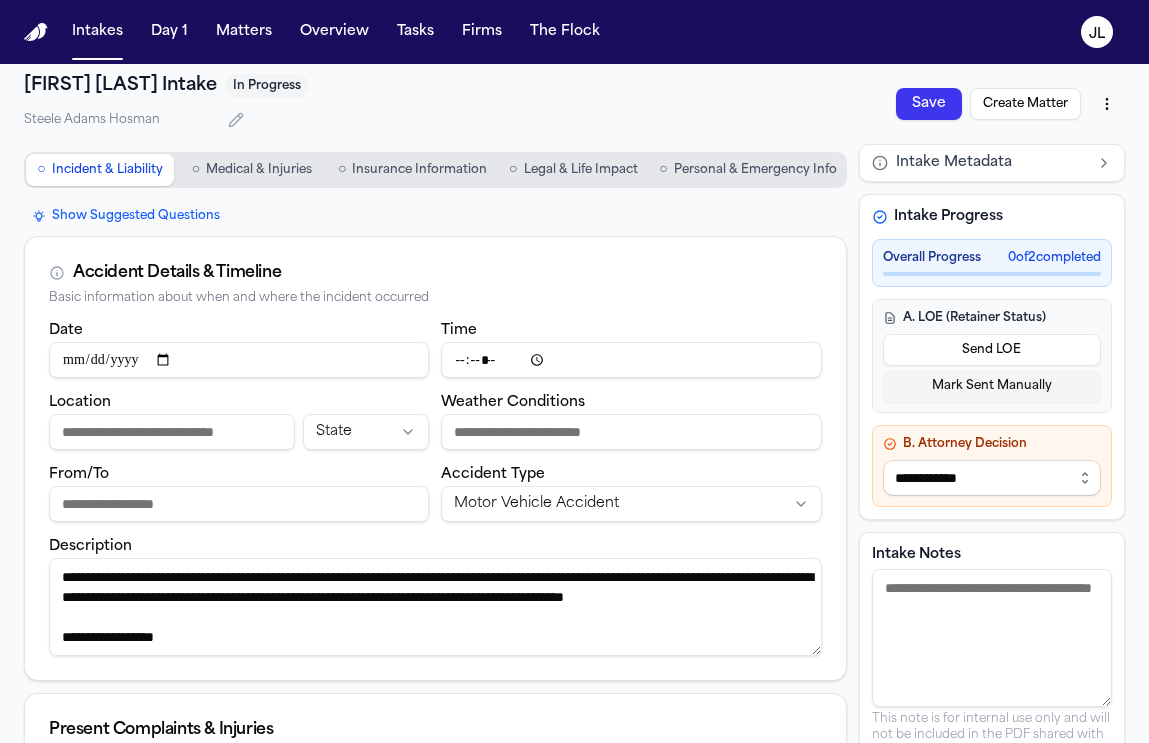 click on "○ Medical & Injuries" at bounding box center [252, 170] 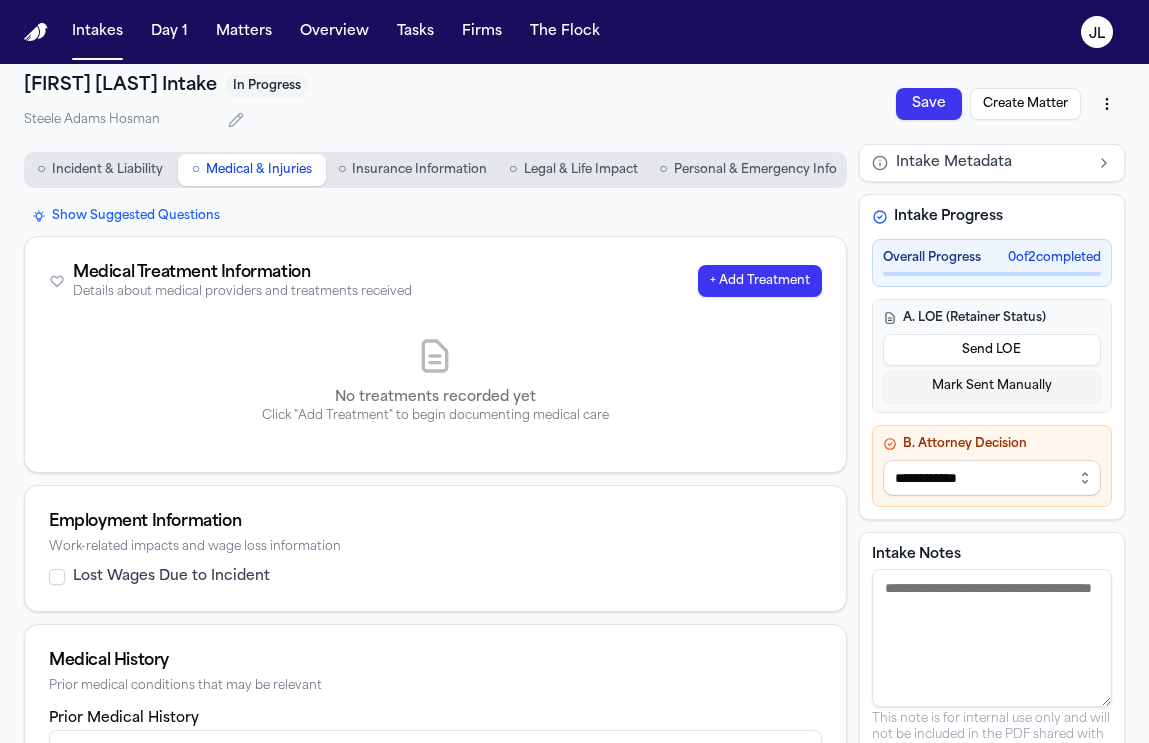 click on "Incident & Liability" at bounding box center [107, 170] 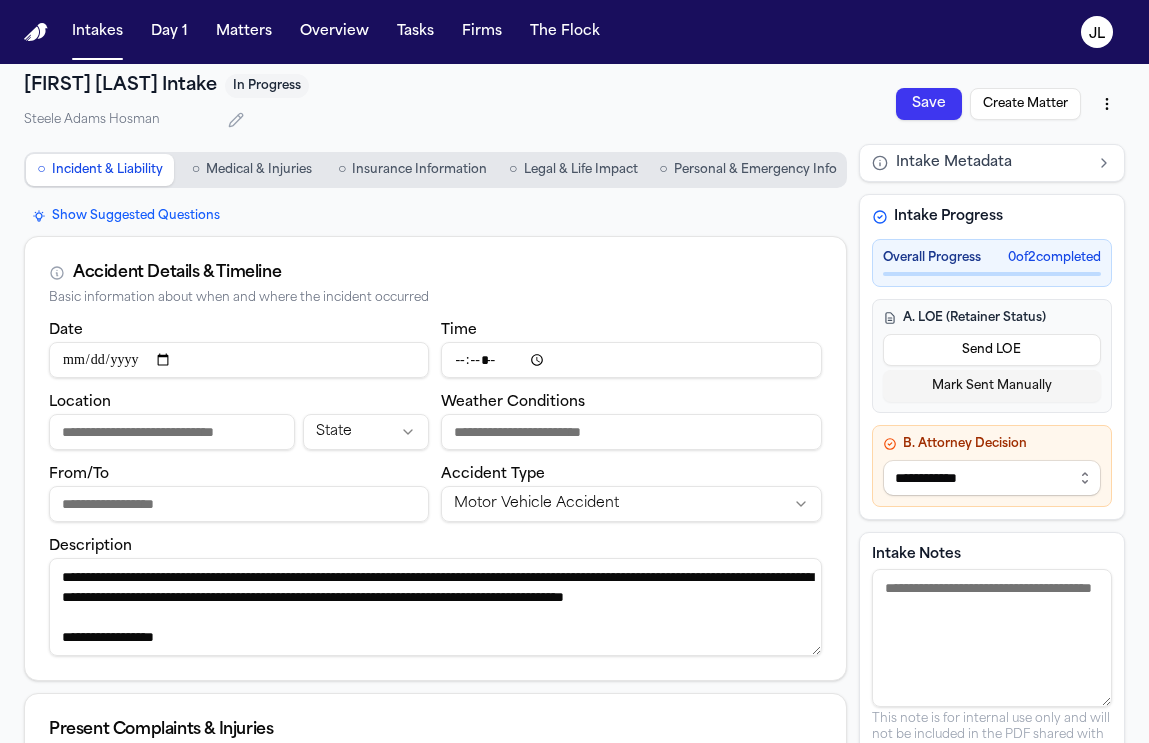 click on "○ Insurance Information" at bounding box center (412, 170) 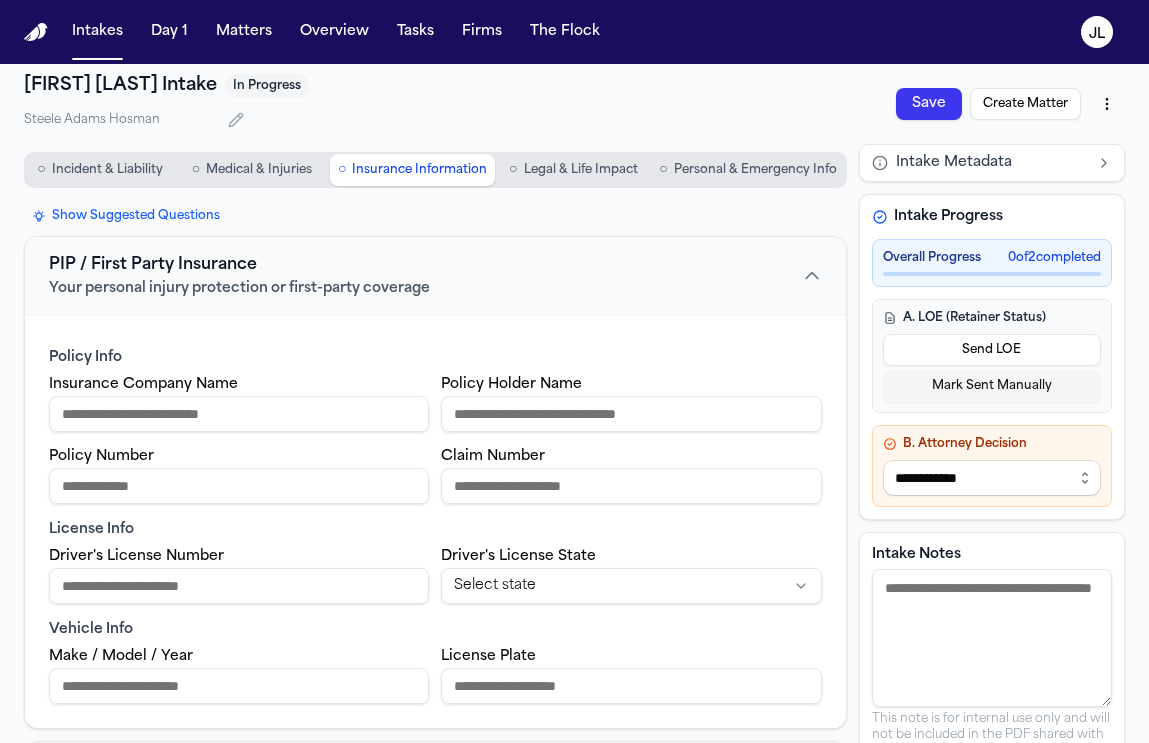 click on "Personal & Emergency Info" at bounding box center [755, 170] 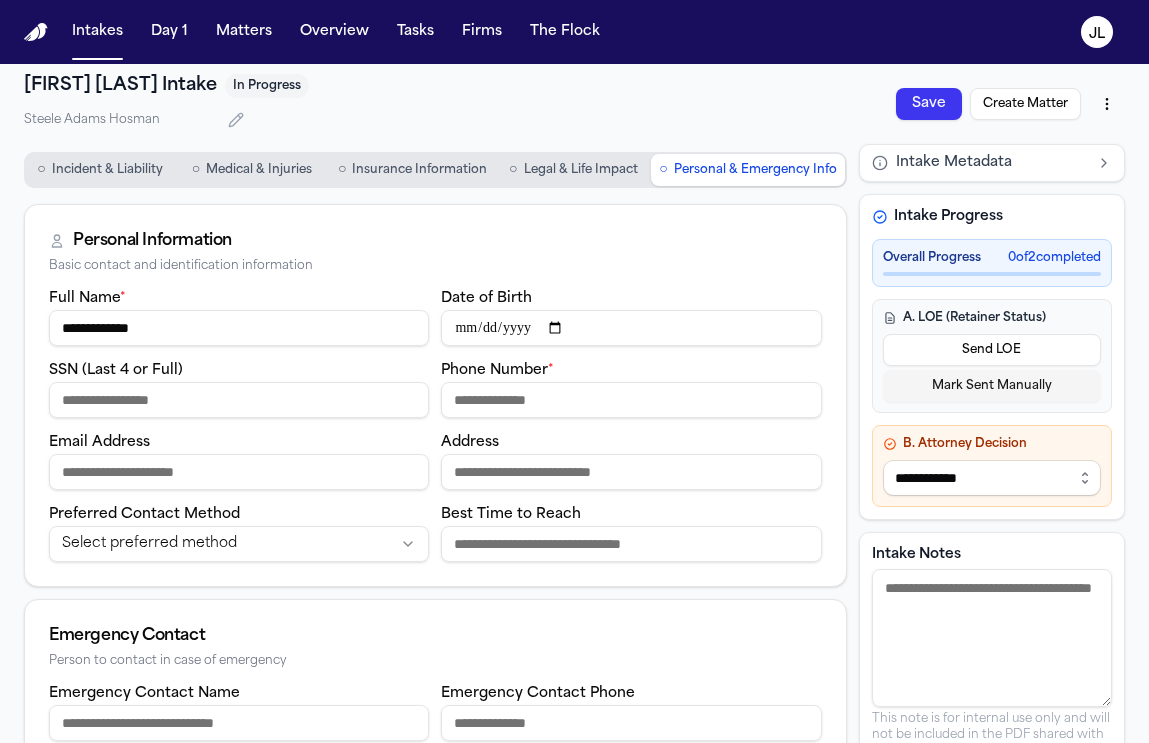 click on "Date of Birth" at bounding box center (631, 328) 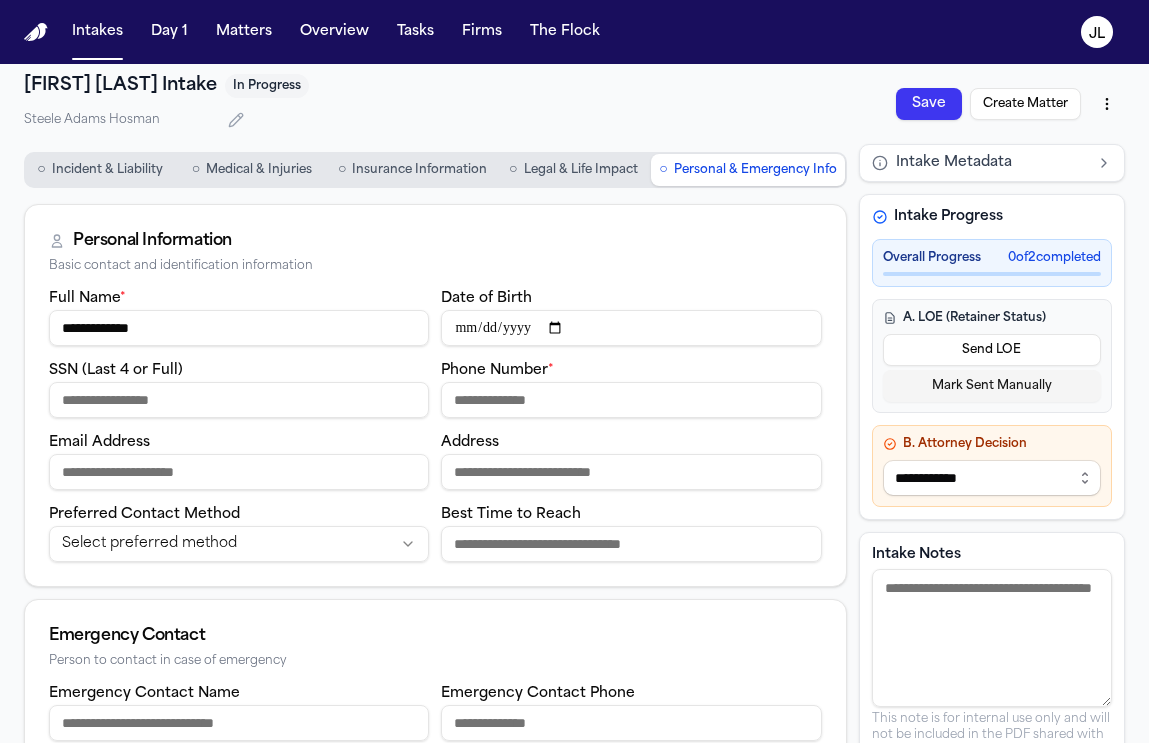 type on "**********" 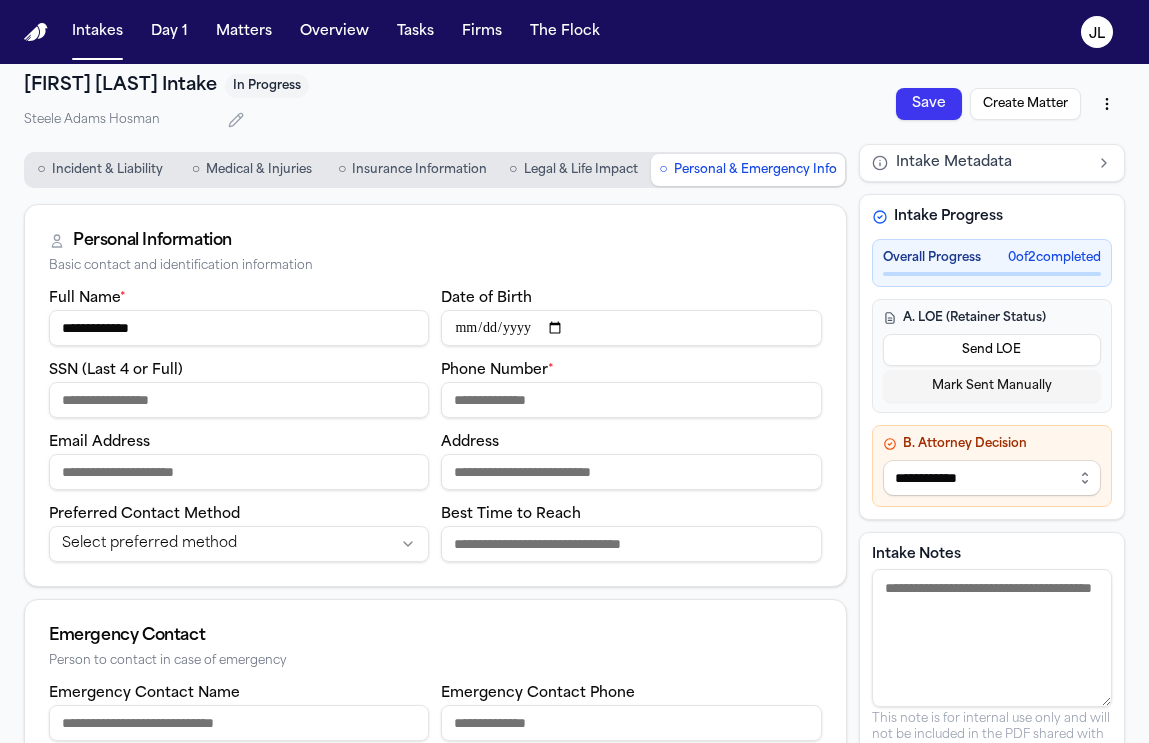 click on "Phone Number  *" at bounding box center (631, 400) 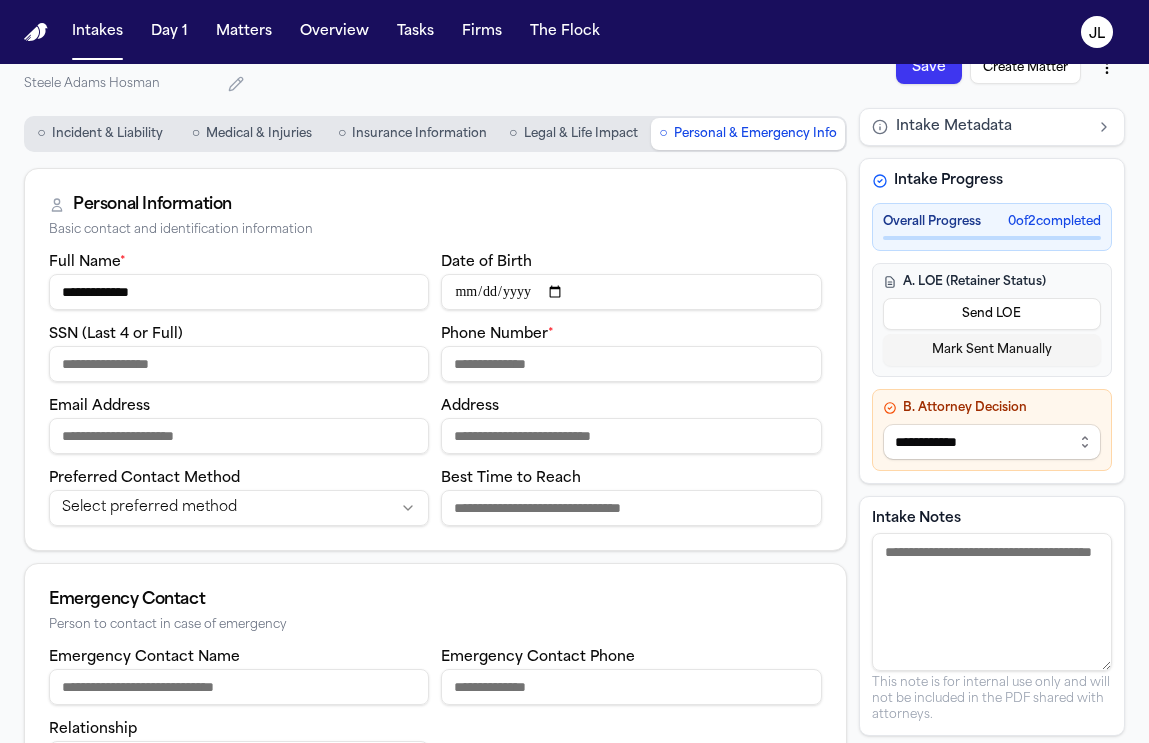 scroll, scrollTop: 38, scrollLeft: 0, axis: vertical 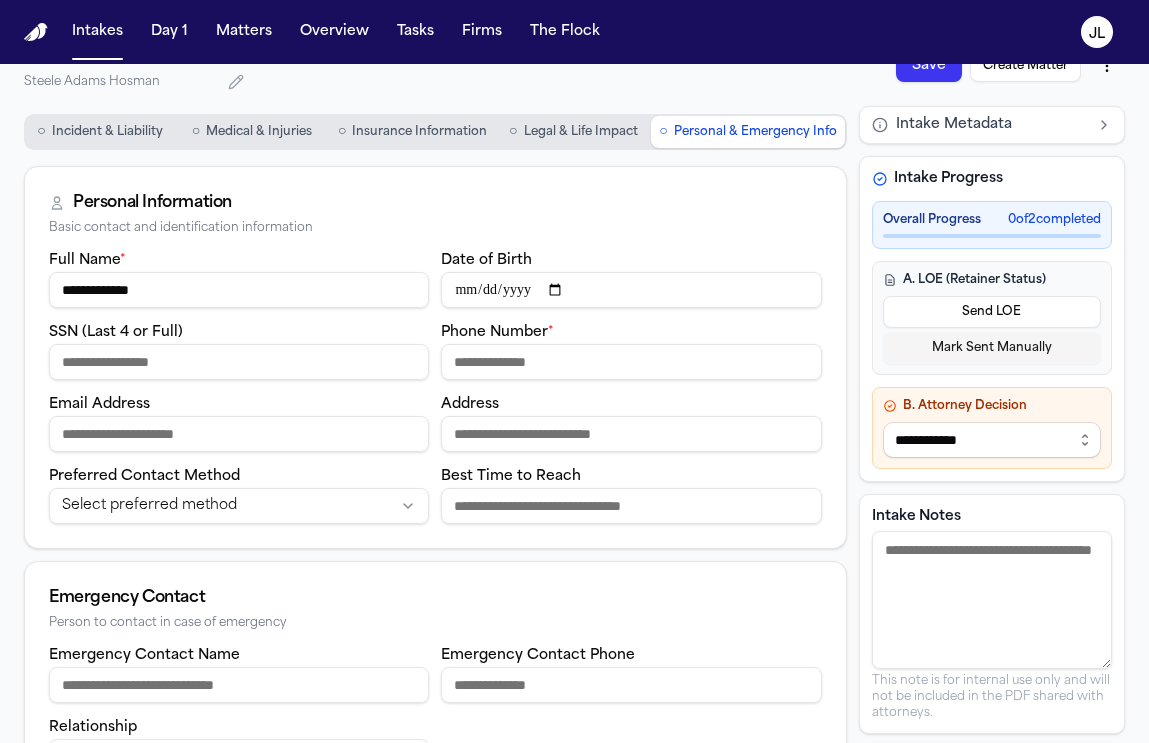 click on "Address" at bounding box center [631, 434] 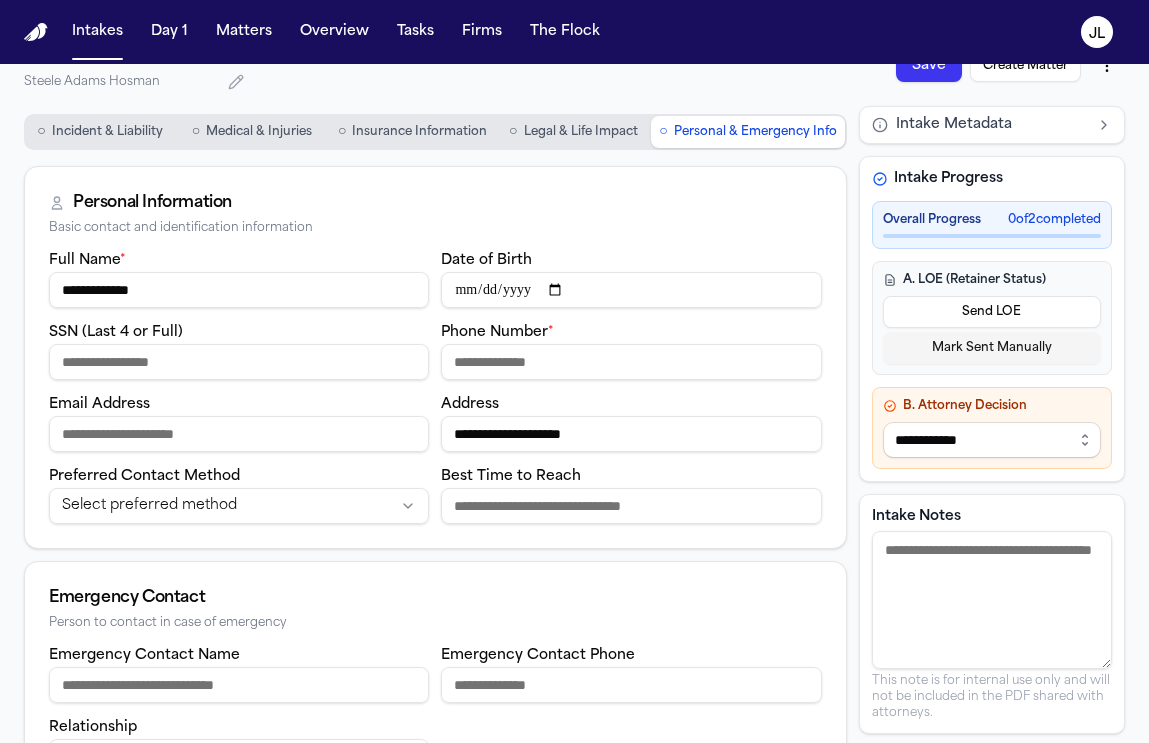drag, startPoint x: 629, startPoint y: 433, endPoint x: 448, endPoint y: 431, distance: 181.01105 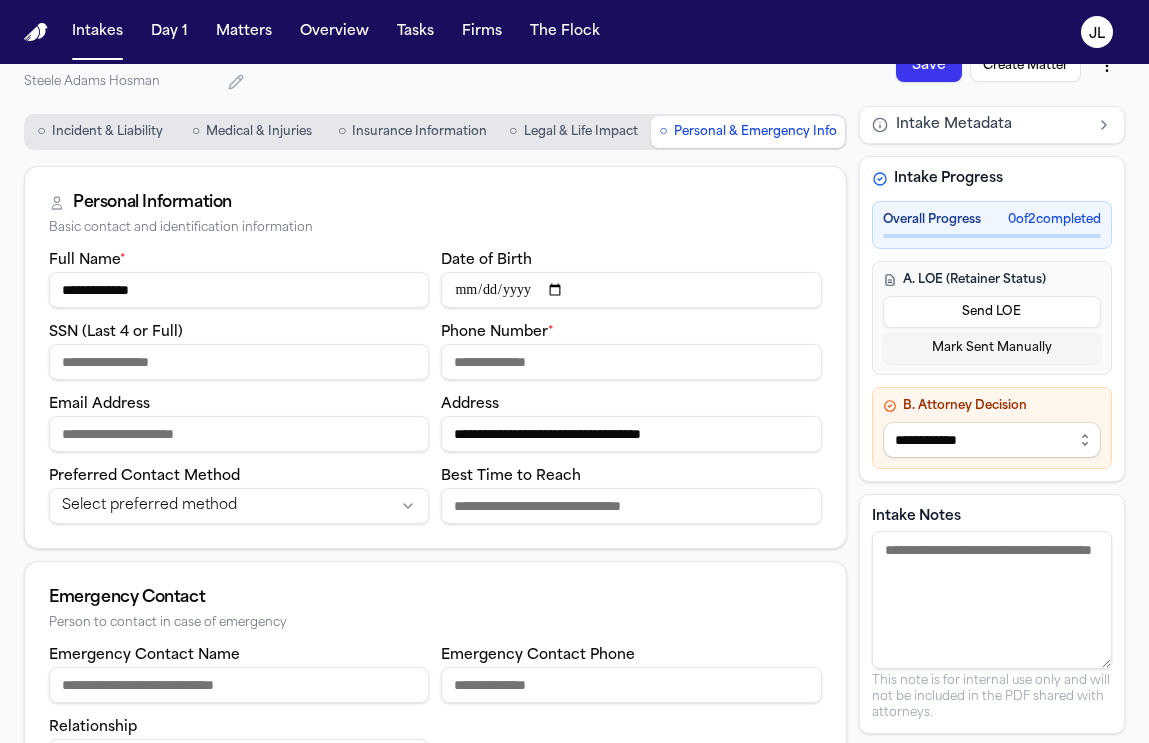 type on "**********" 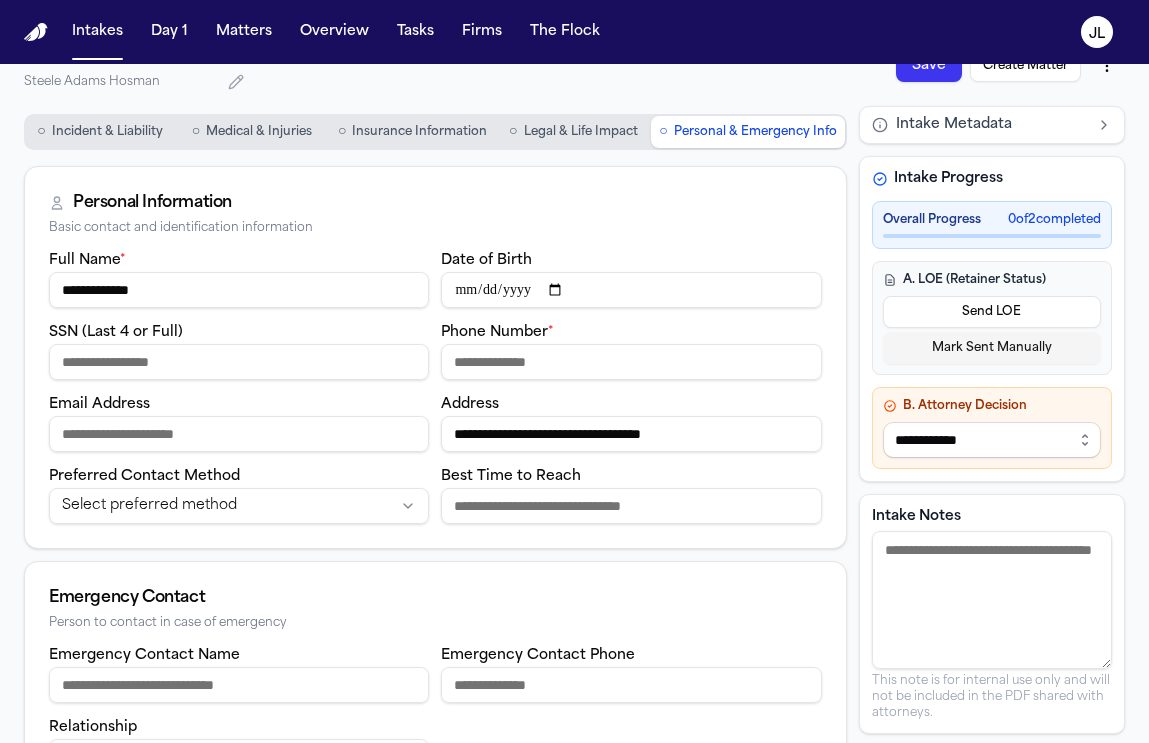 click on "**********" at bounding box center [574, 371] 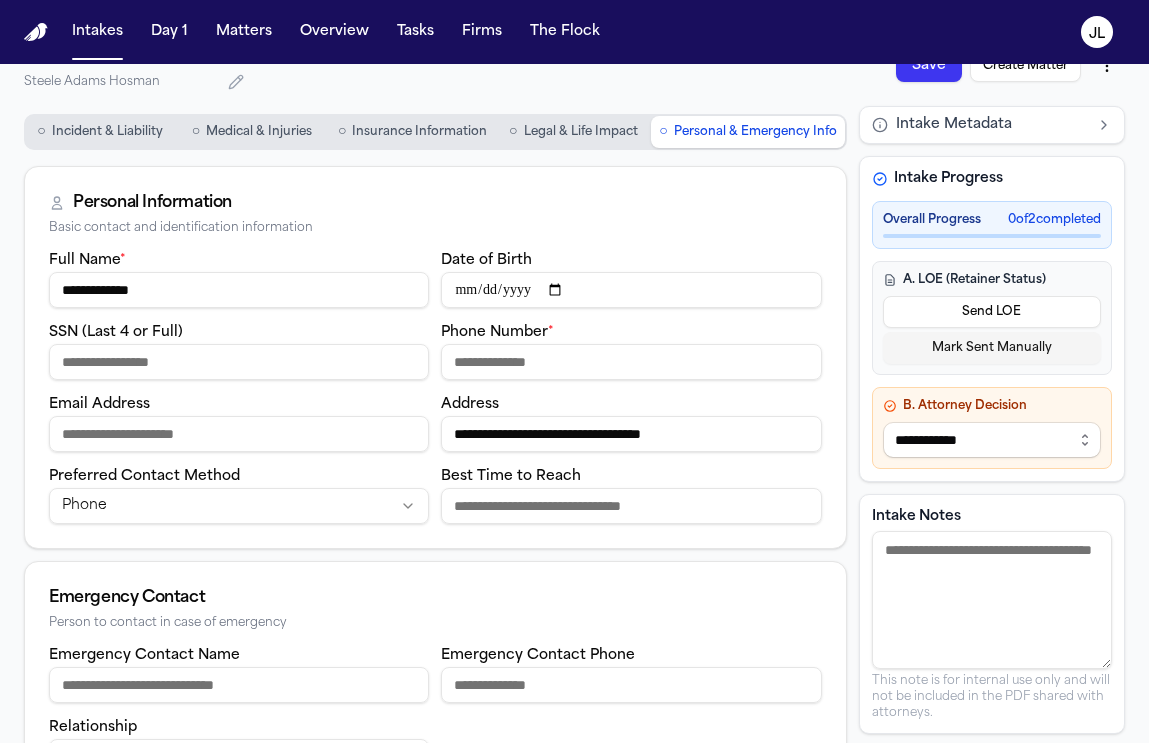 click on "**********" at bounding box center [435, 386] 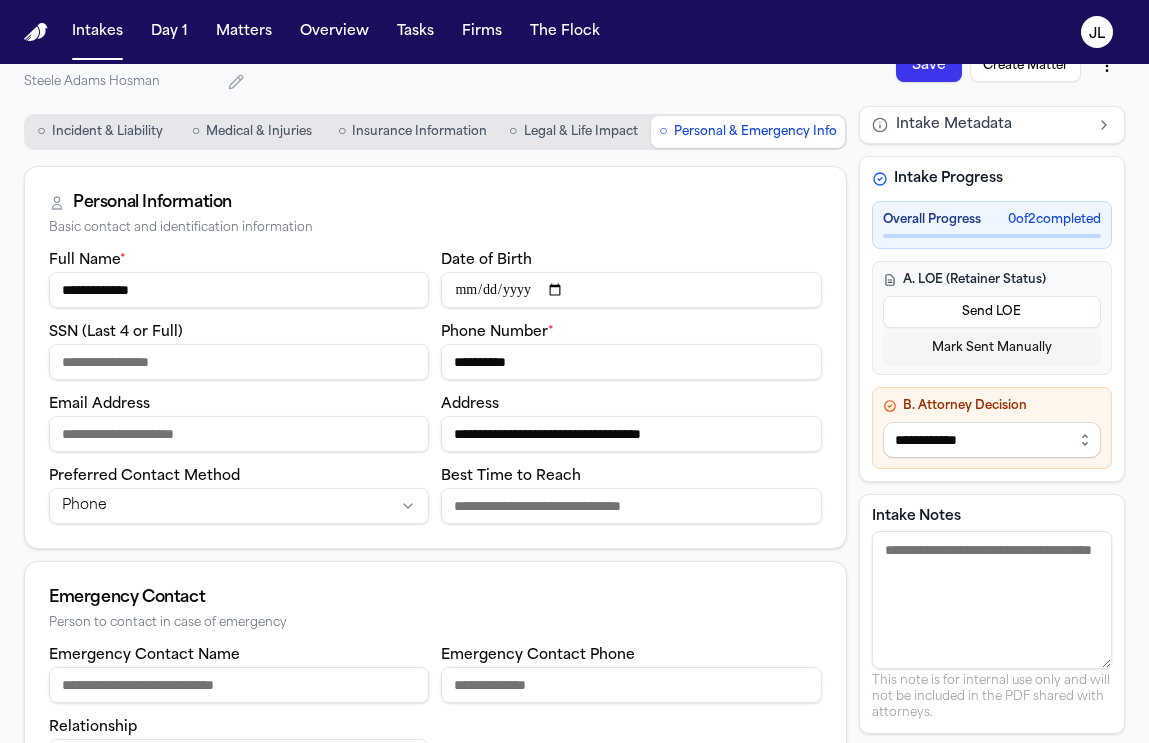 drag, startPoint x: 580, startPoint y: 359, endPoint x: 408, endPoint y: 361, distance: 172.01163 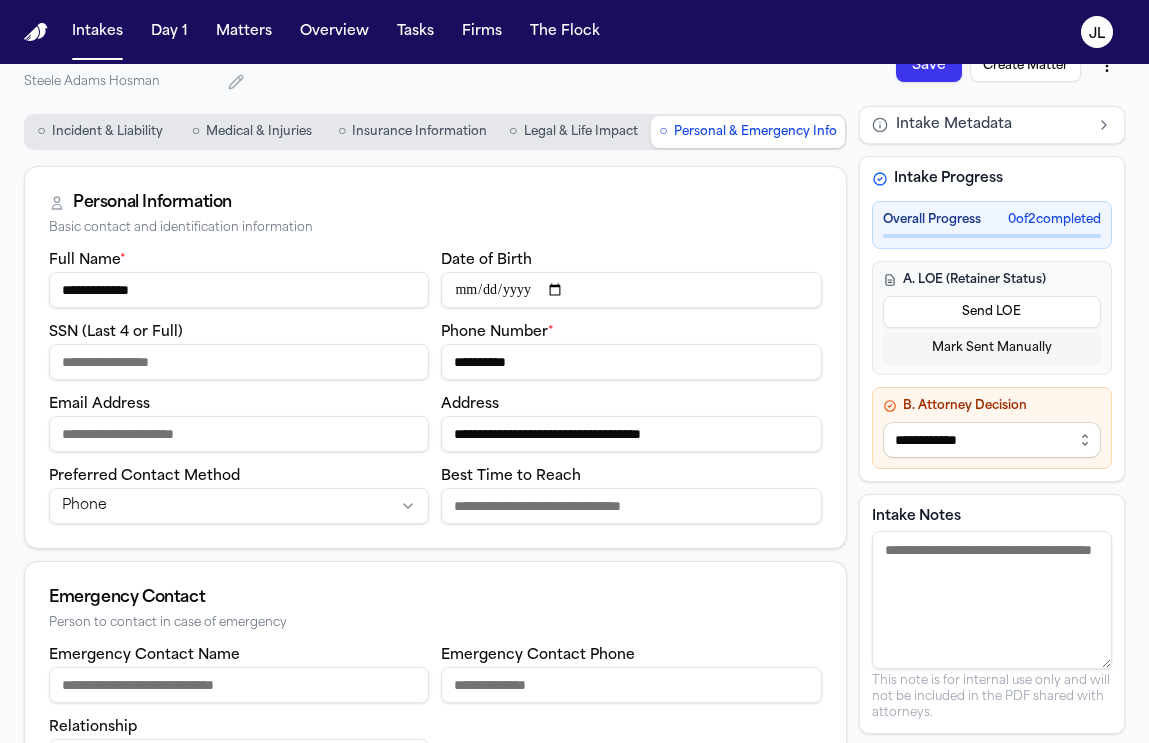 type on "**********" 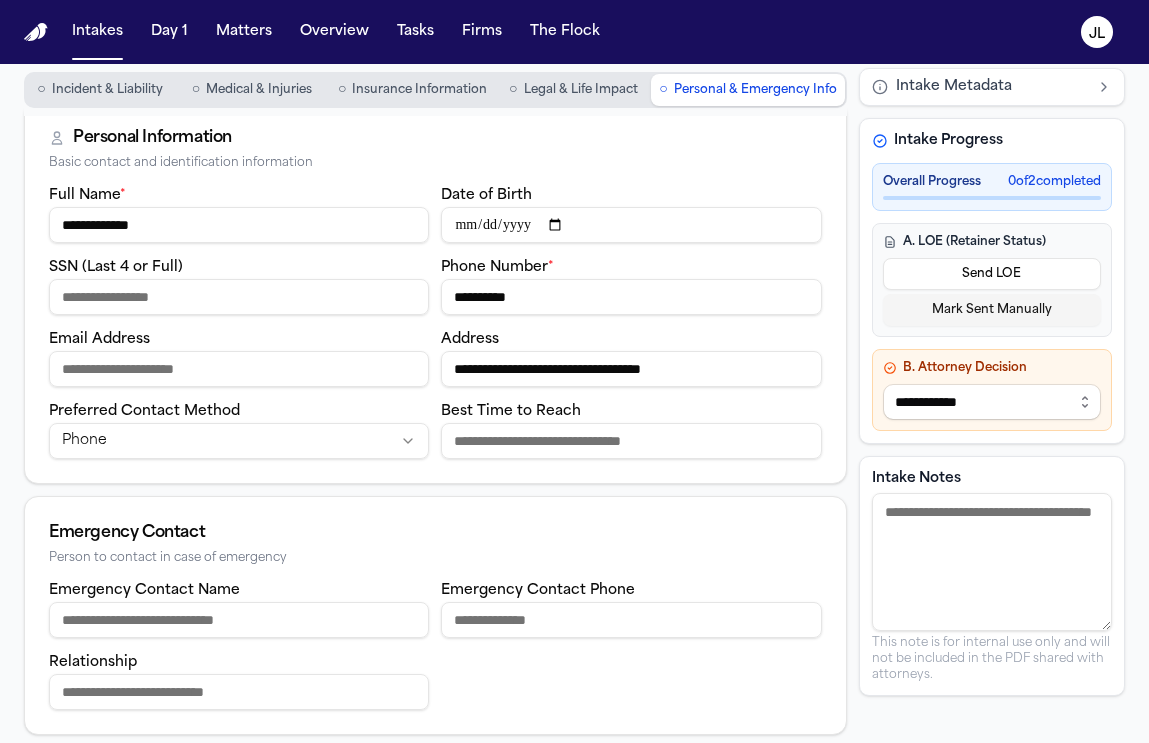 scroll, scrollTop: 0, scrollLeft: 0, axis: both 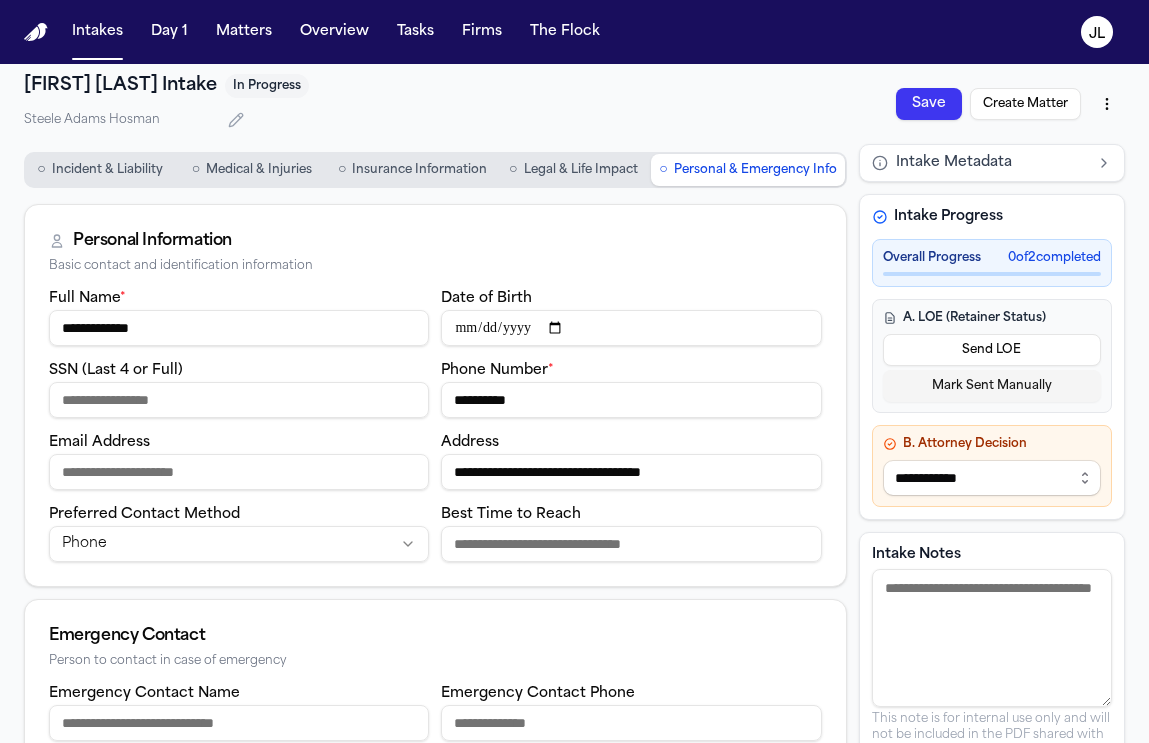 click on "Save" at bounding box center [929, 104] 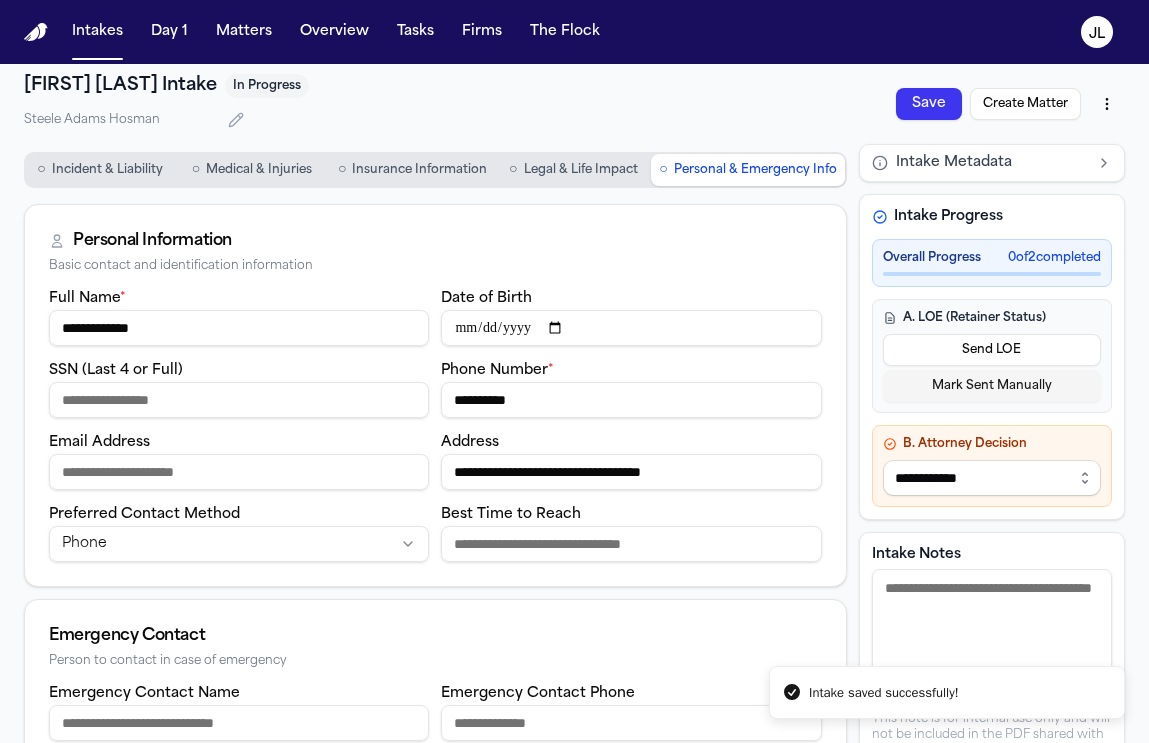 click on "Create Matter" at bounding box center [1025, 104] 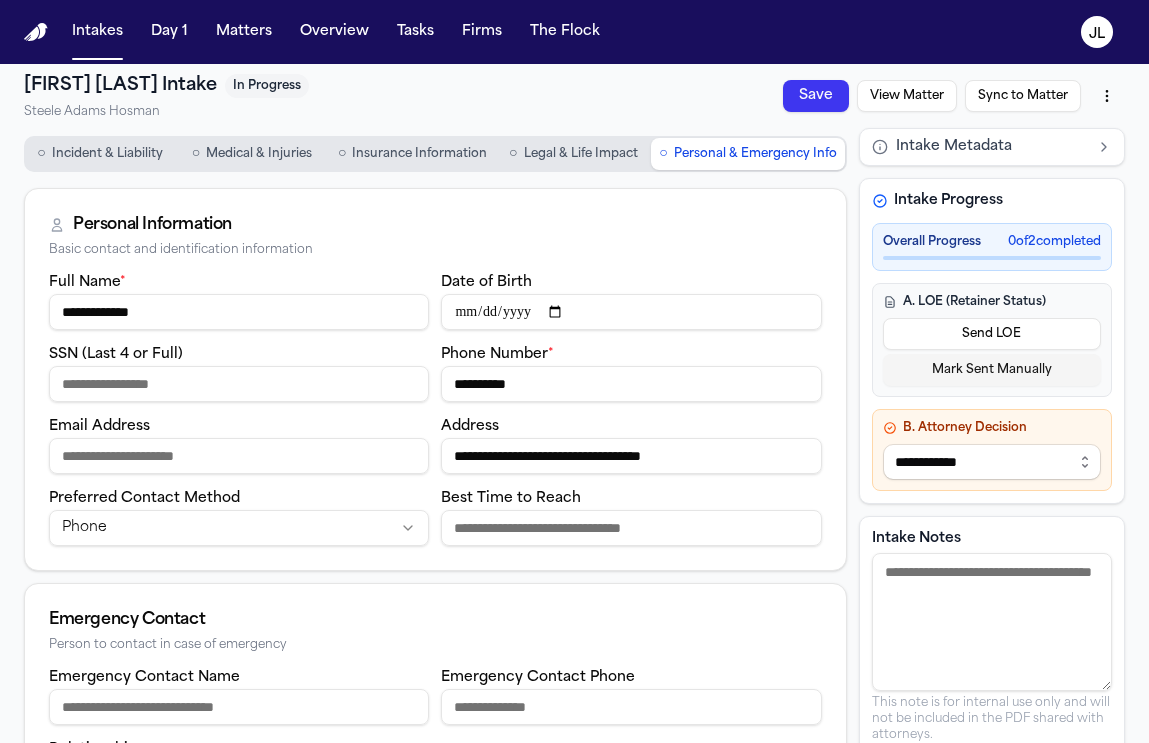 click on "View Matter" at bounding box center (907, 96) 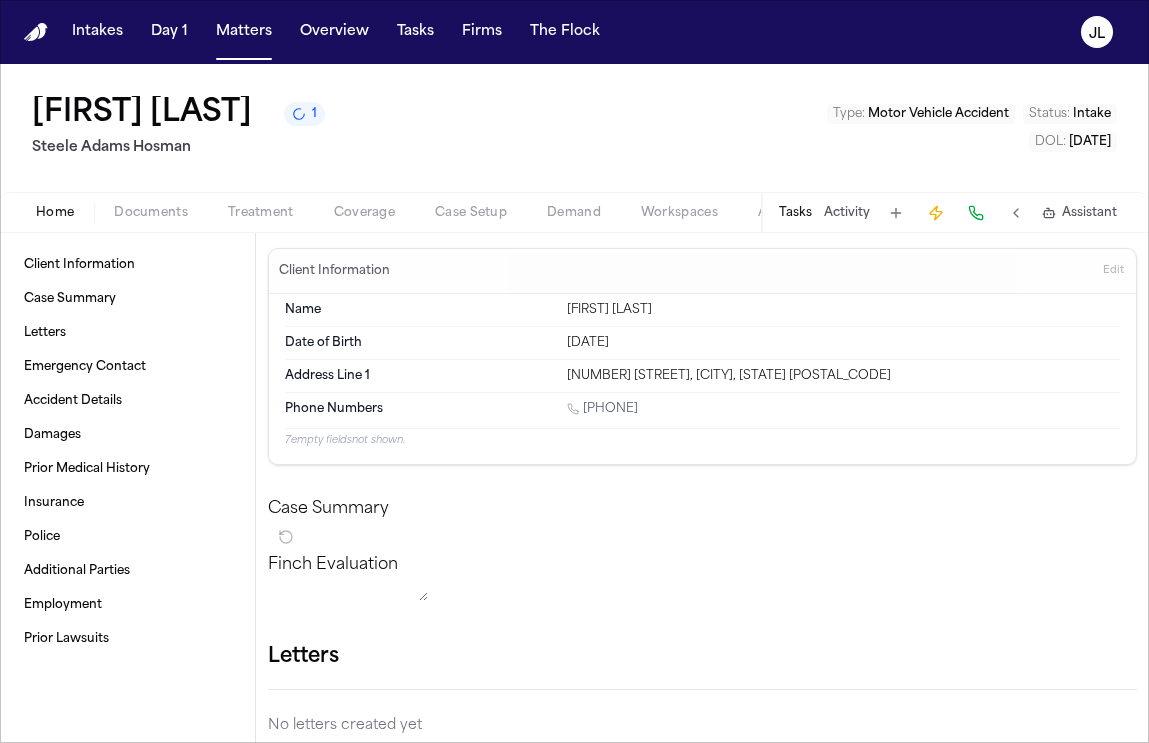 scroll, scrollTop: 0, scrollLeft: 0, axis: both 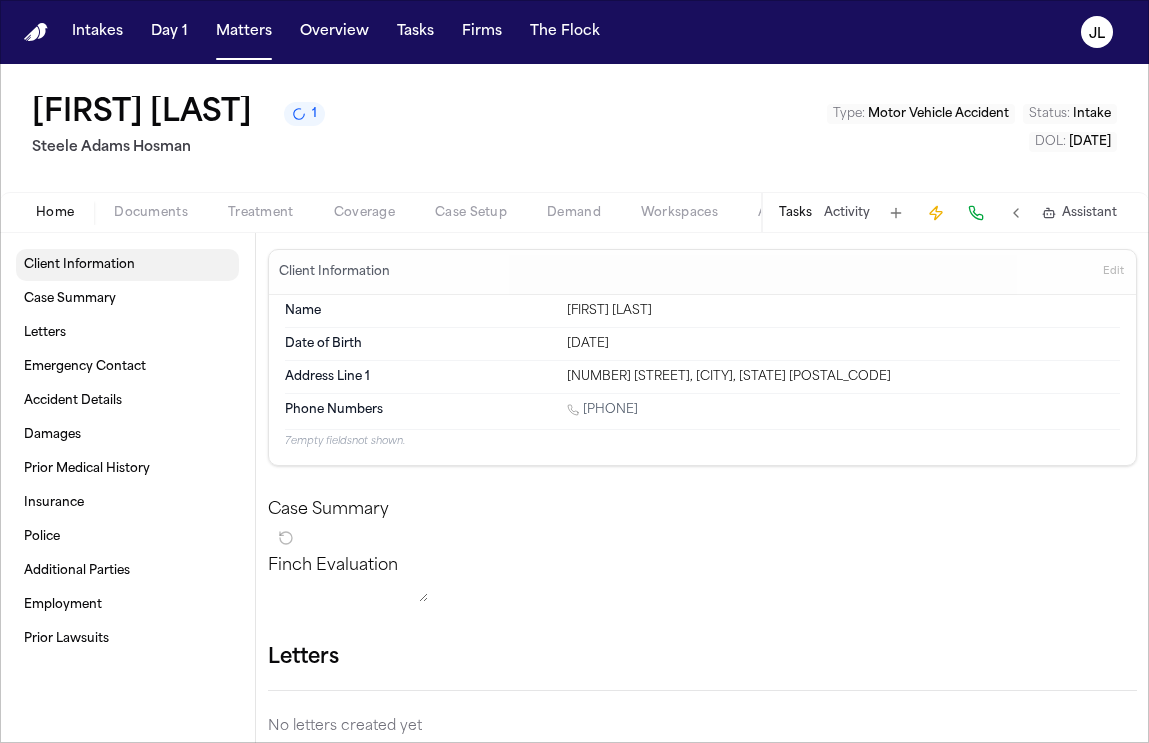 click on "Client Information" at bounding box center (127, 265) 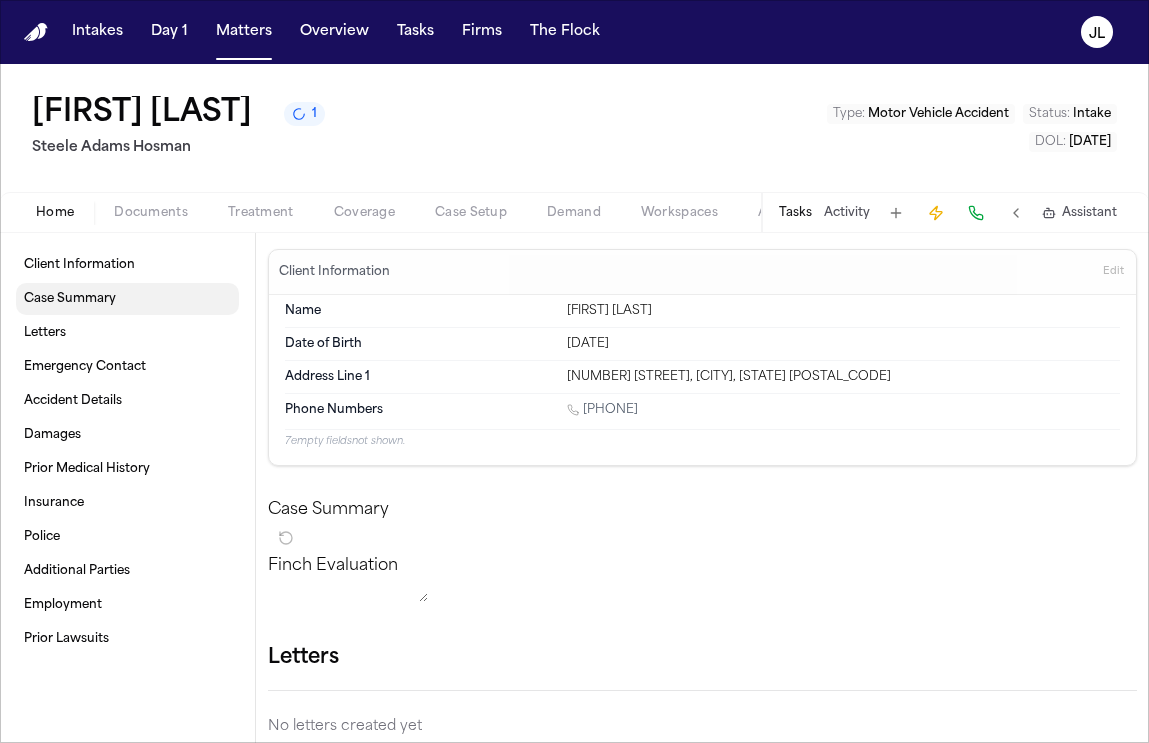 click on "Case Summary" at bounding box center (127, 299) 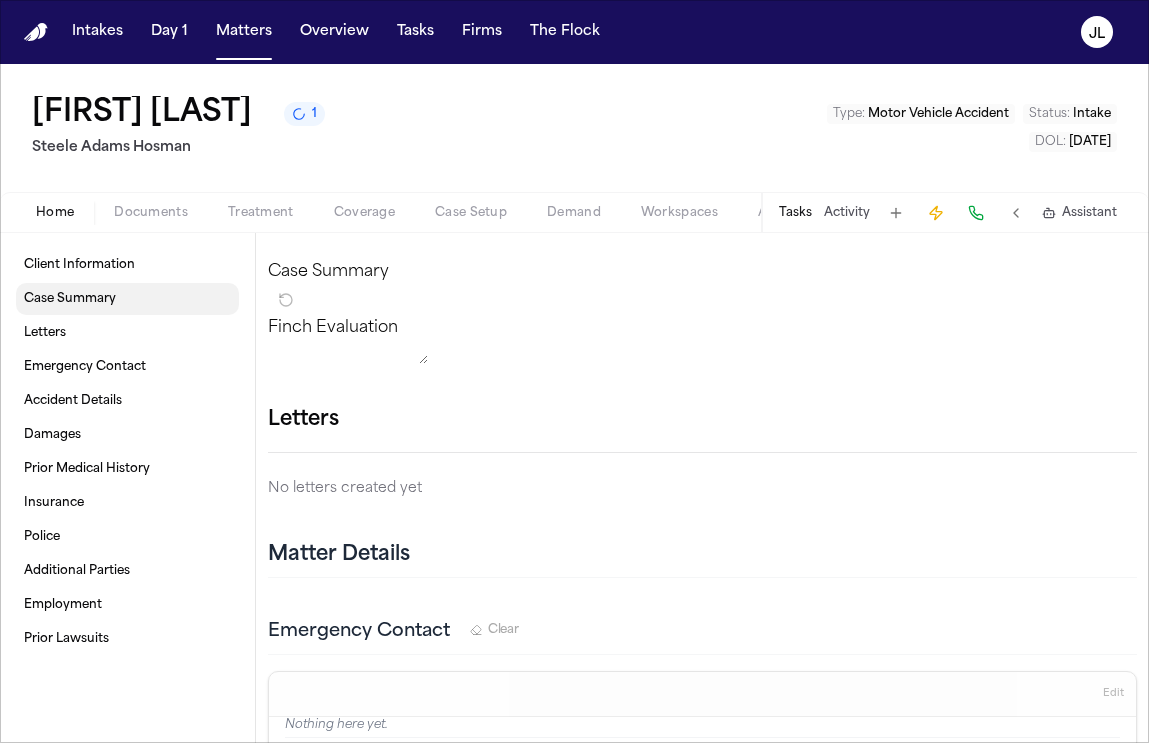 scroll, scrollTop: 238, scrollLeft: 0, axis: vertical 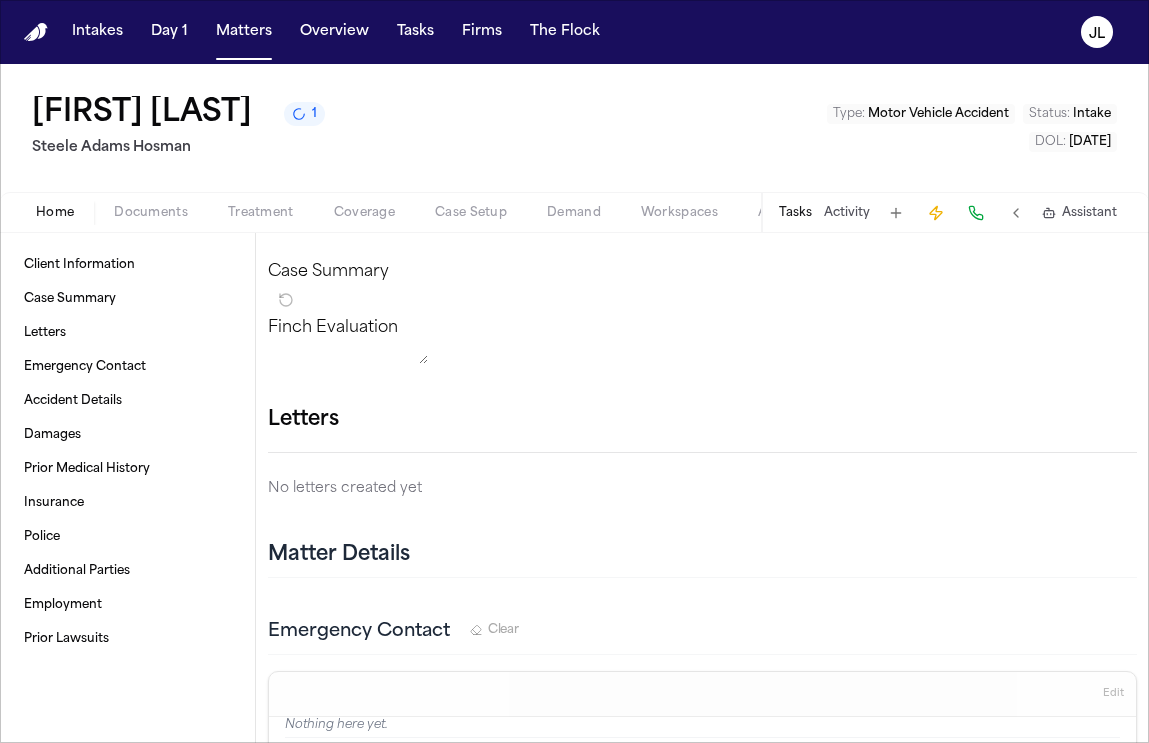 click on "Finch Evaluation" at bounding box center (702, 328) 